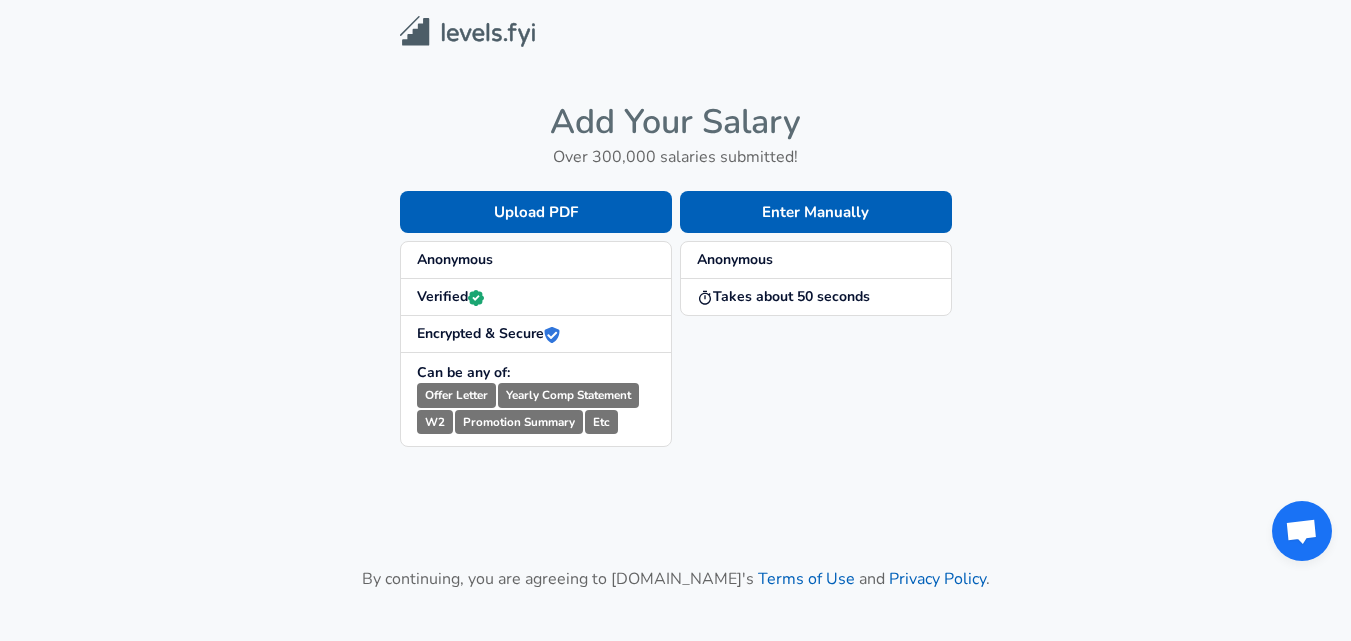 scroll, scrollTop: 0, scrollLeft: 0, axis: both 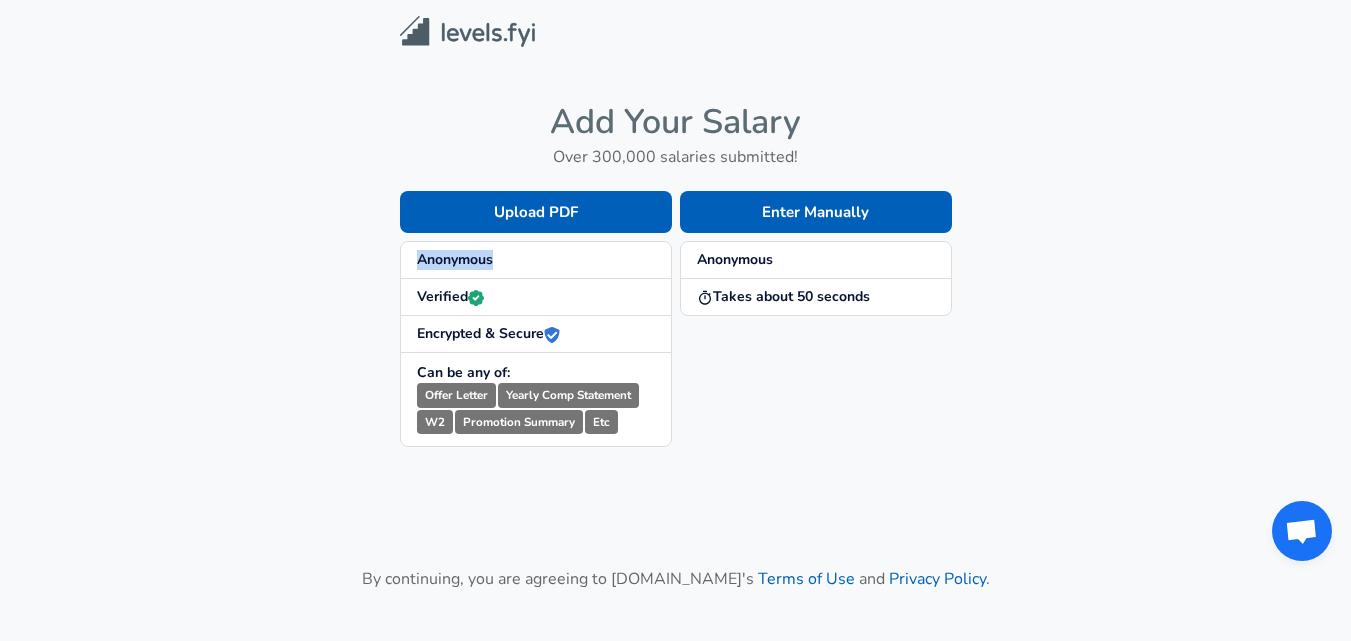 click on "Anonymous" at bounding box center (455, 259) 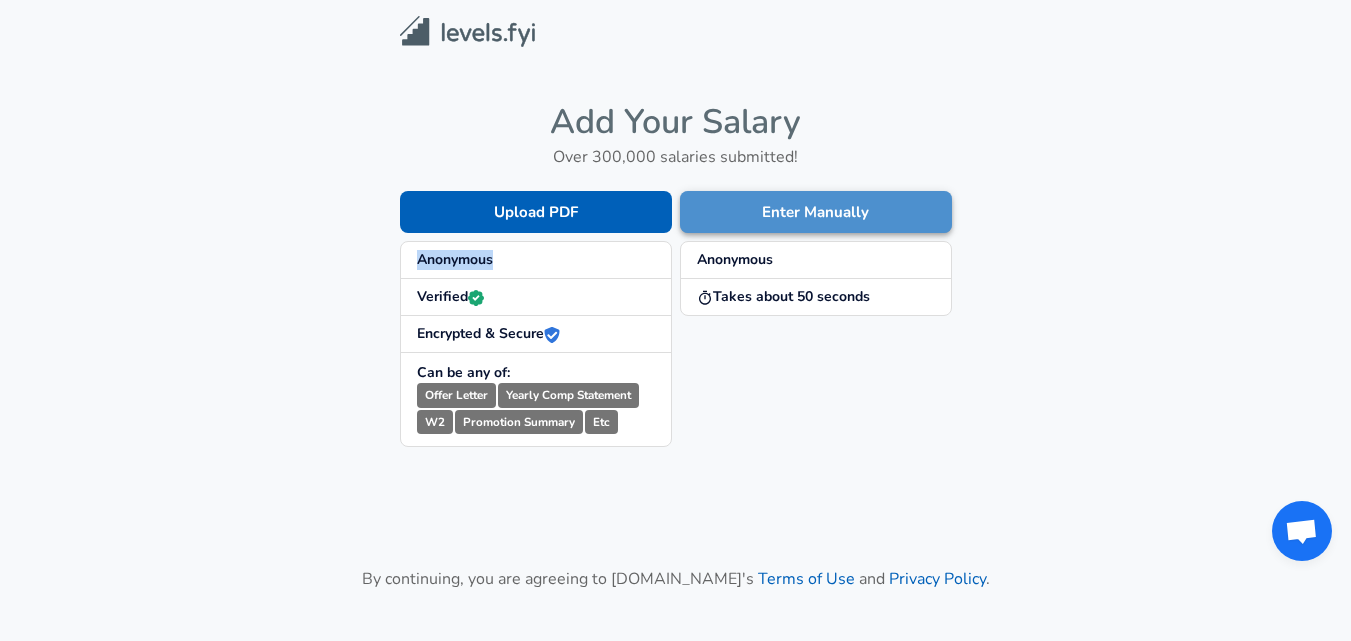 click on "Enter Manually" at bounding box center (816, 212) 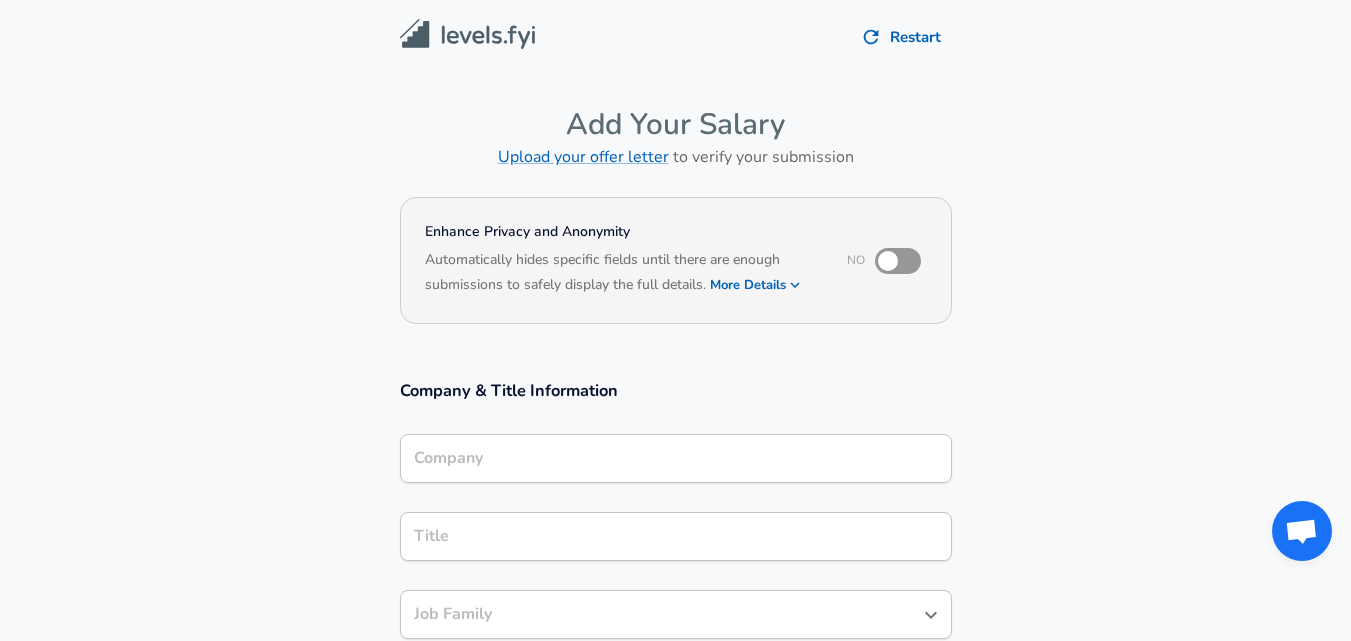 click at bounding box center (888, 261) 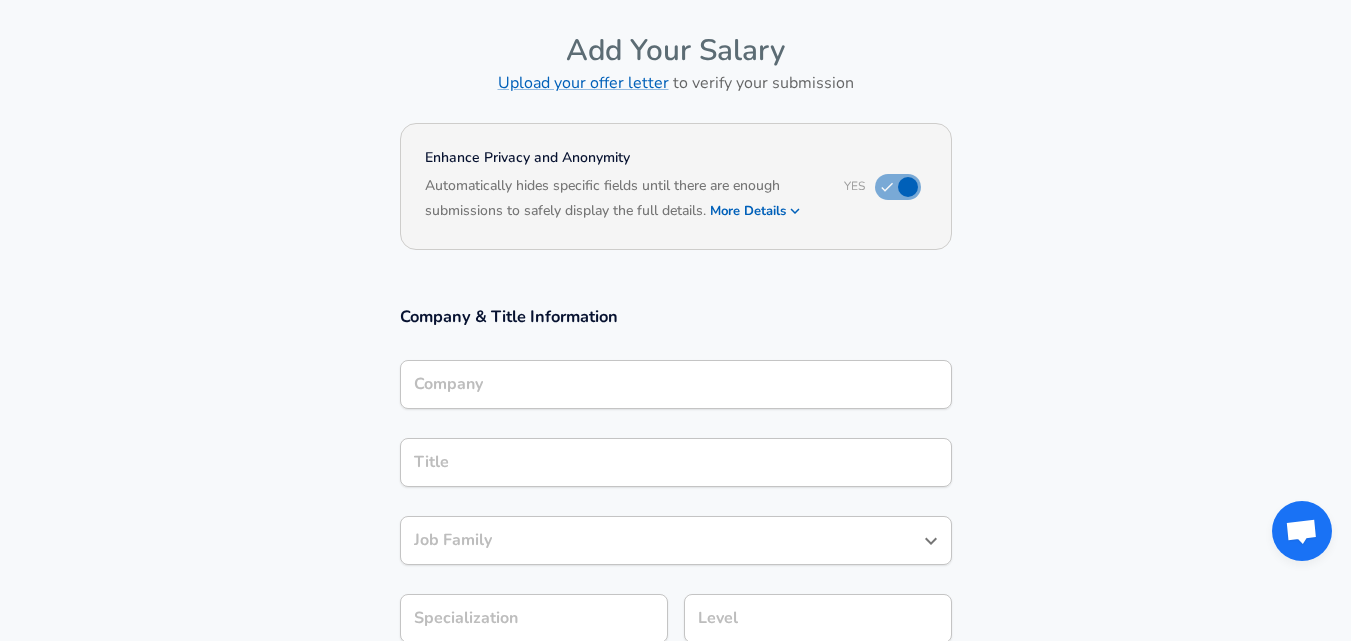 scroll, scrollTop: 100, scrollLeft: 0, axis: vertical 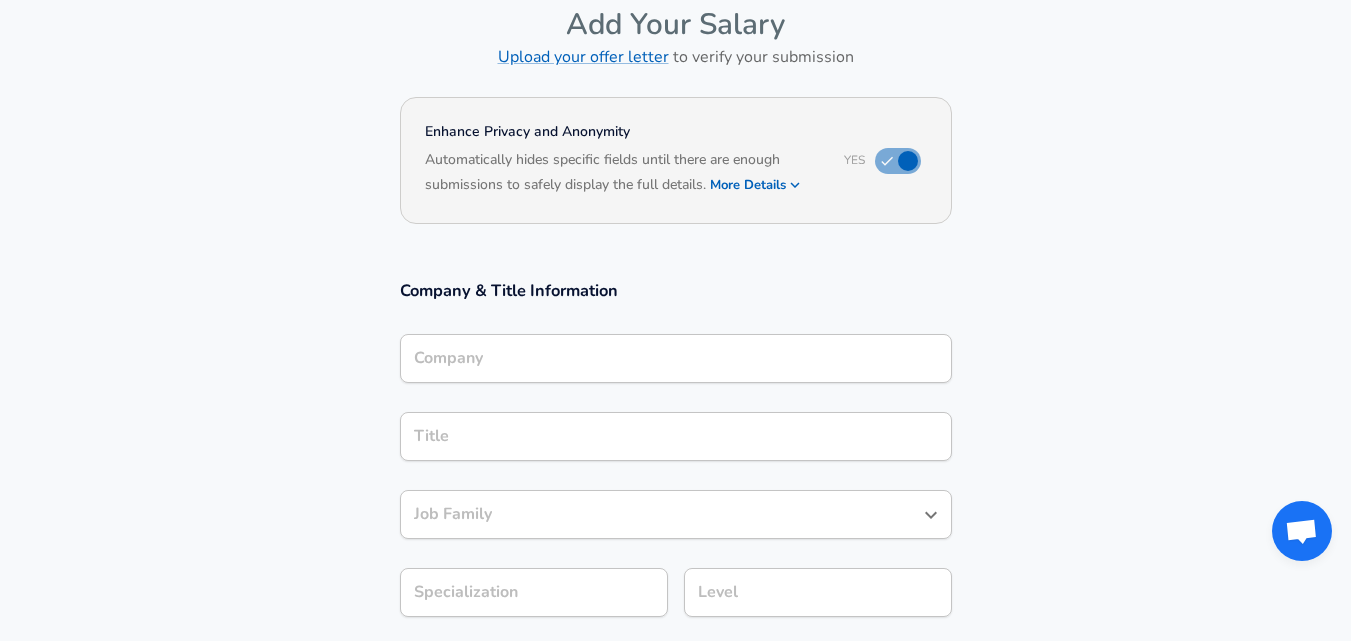 click on "Company" at bounding box center (676, 358) 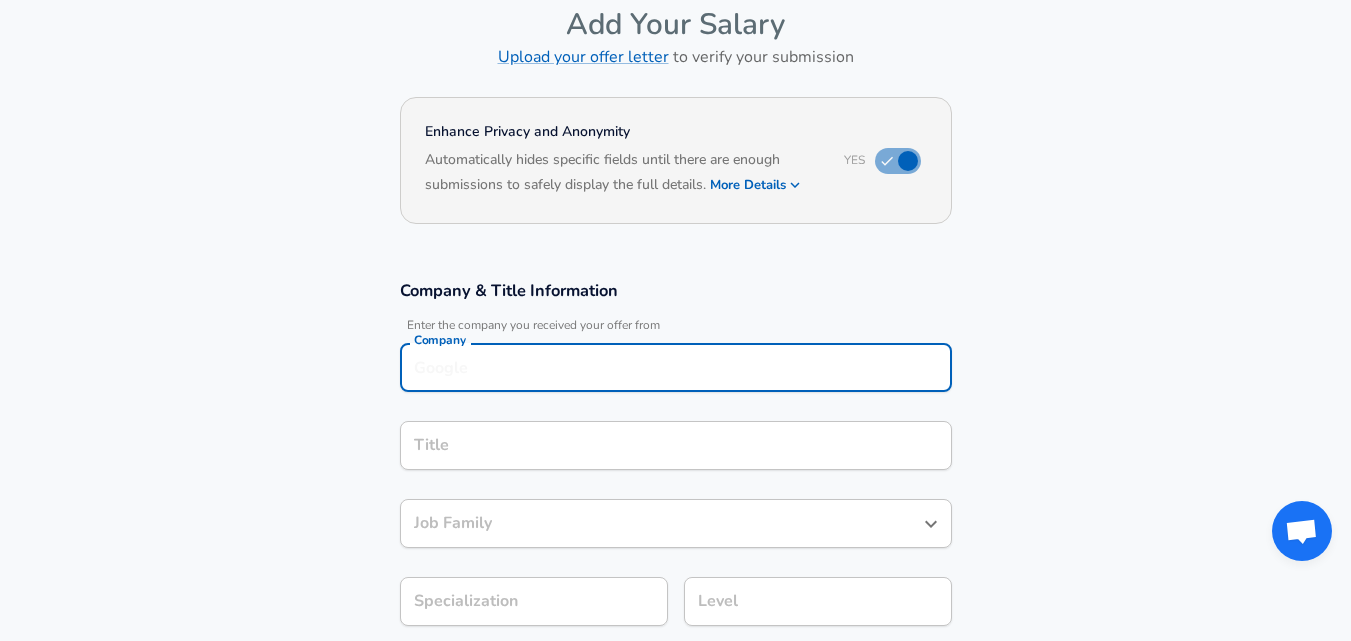 scroll, scrollTop: 120, scrollLeft: 0, axis: vertical 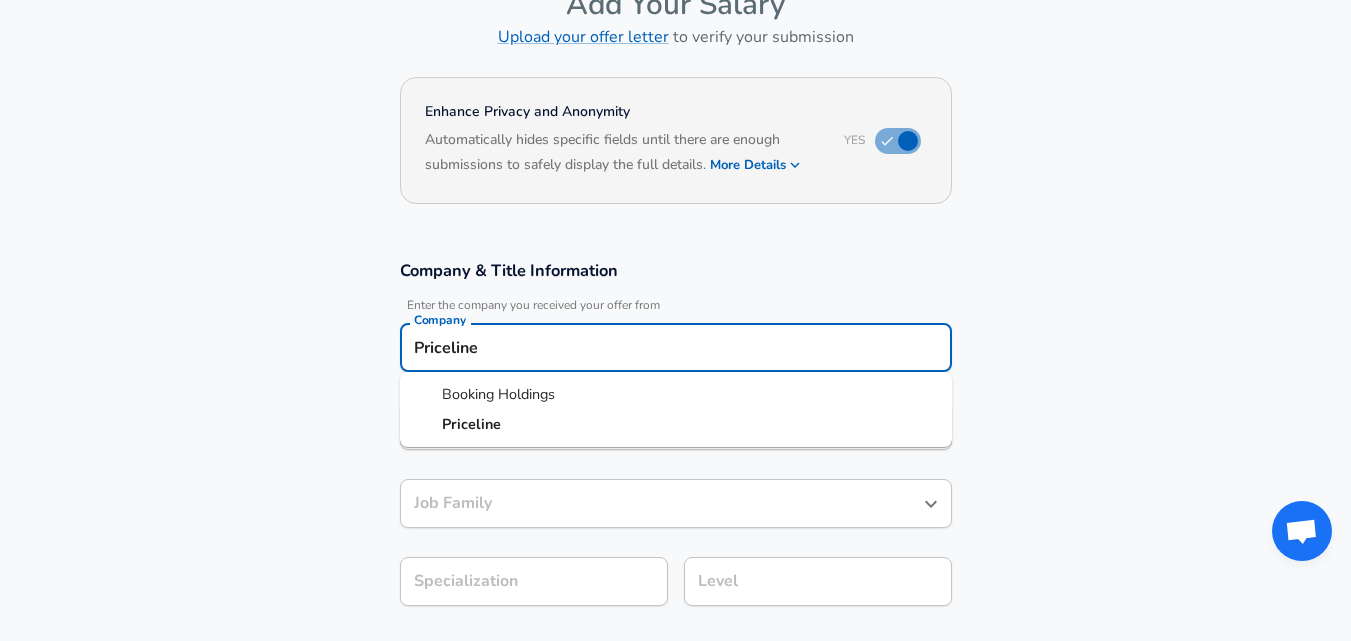 click on "Priceline" at bounding box center (676, 425) 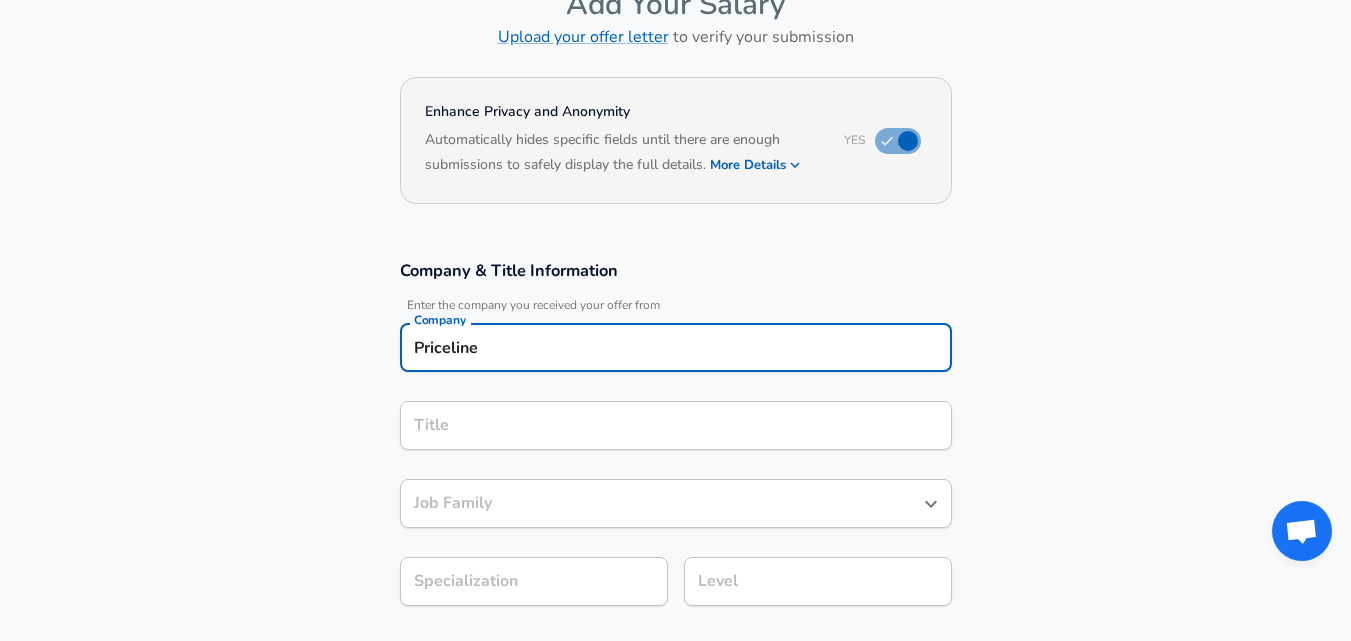 type on "Priceline" 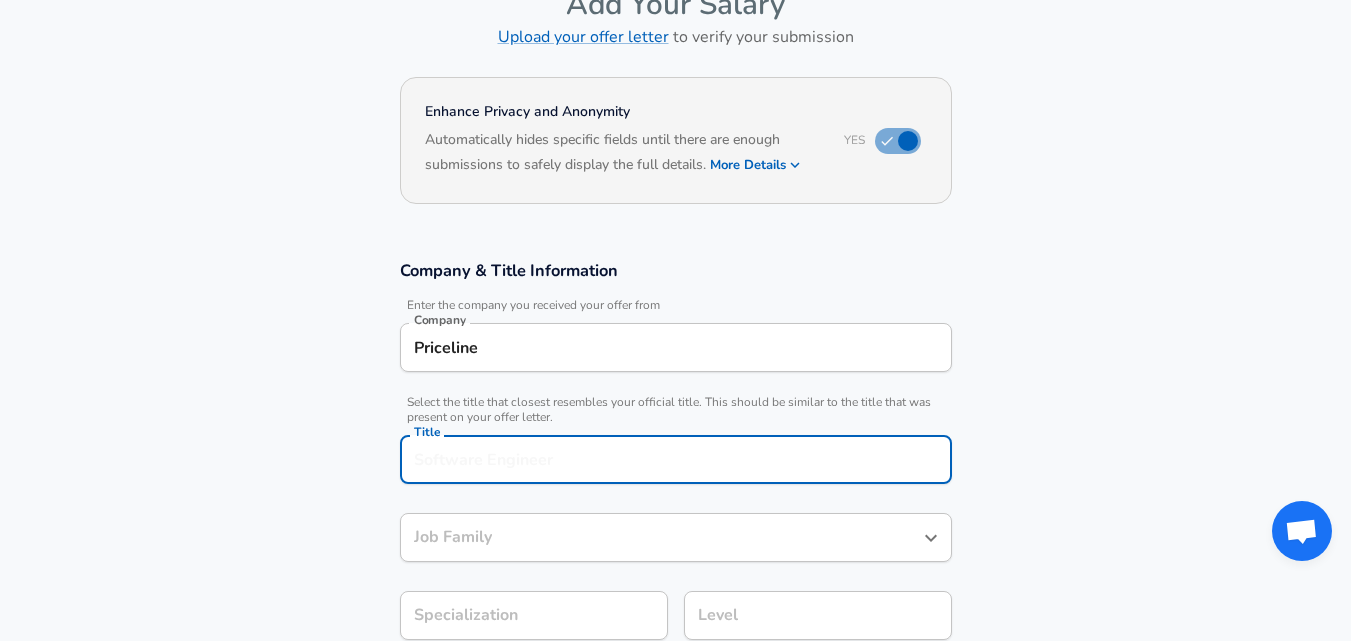 scroll, scrollTop: 160, scrollLeft: 0, axis: vertical 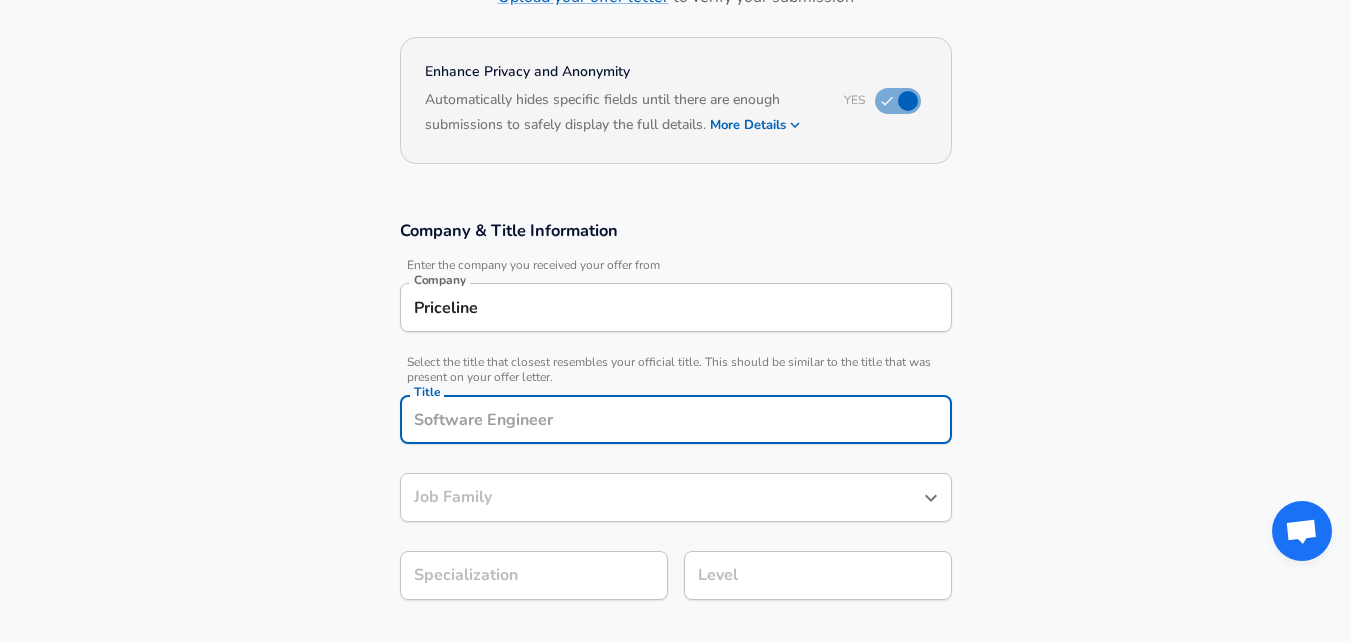 drag, startPoint x: 514, startPoint y: 424, endPoint x: 457, endPoint y: 440, distance: 59.20304 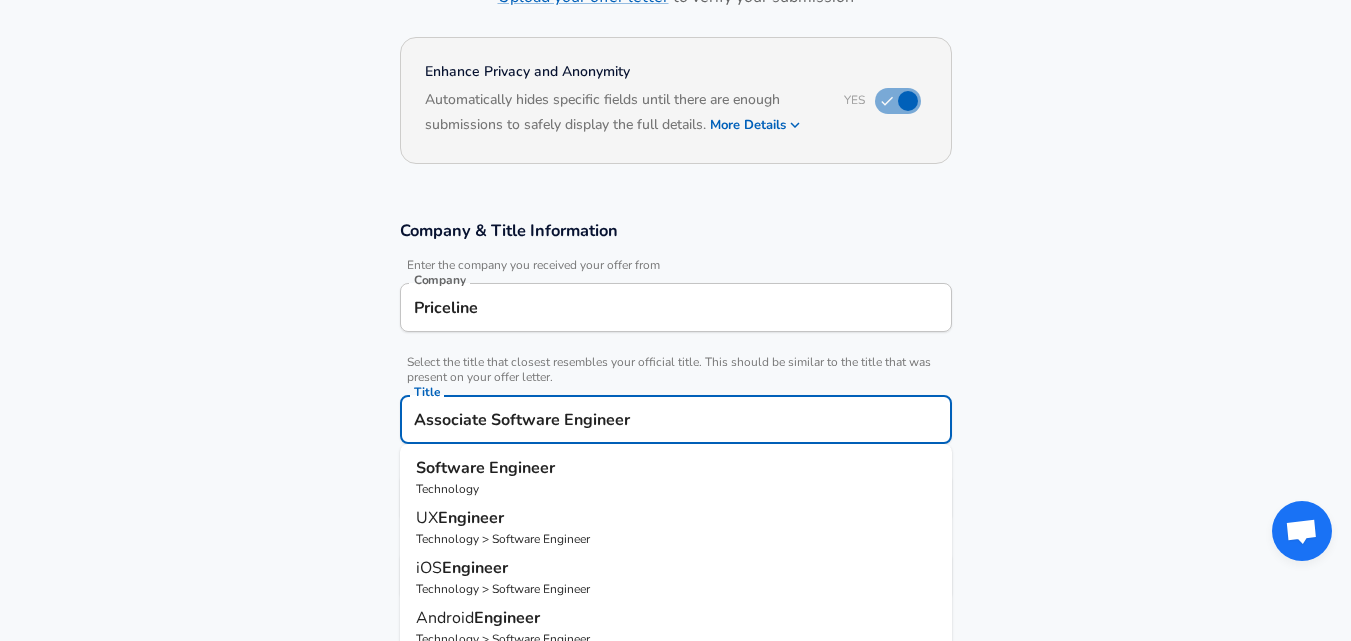 click on "Software     Engineer" at bounding box center (676, 468) 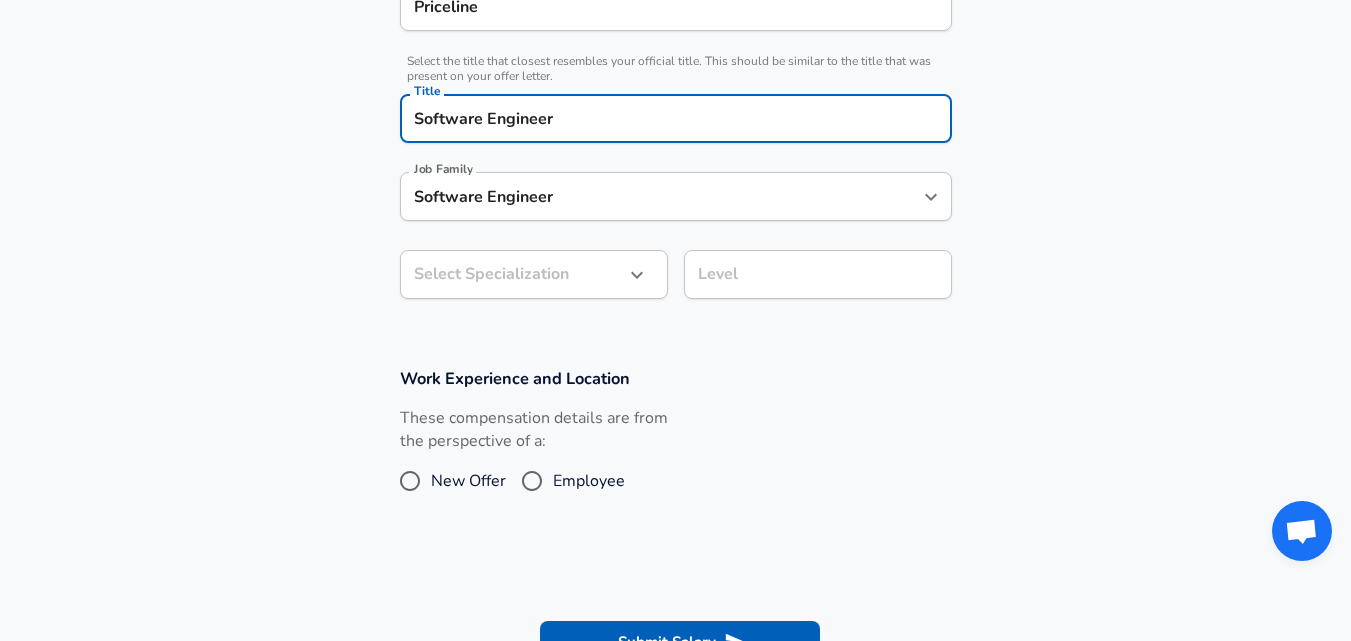 scroll, scrollTop: 460, scrollLeft: 0, axis: vertical 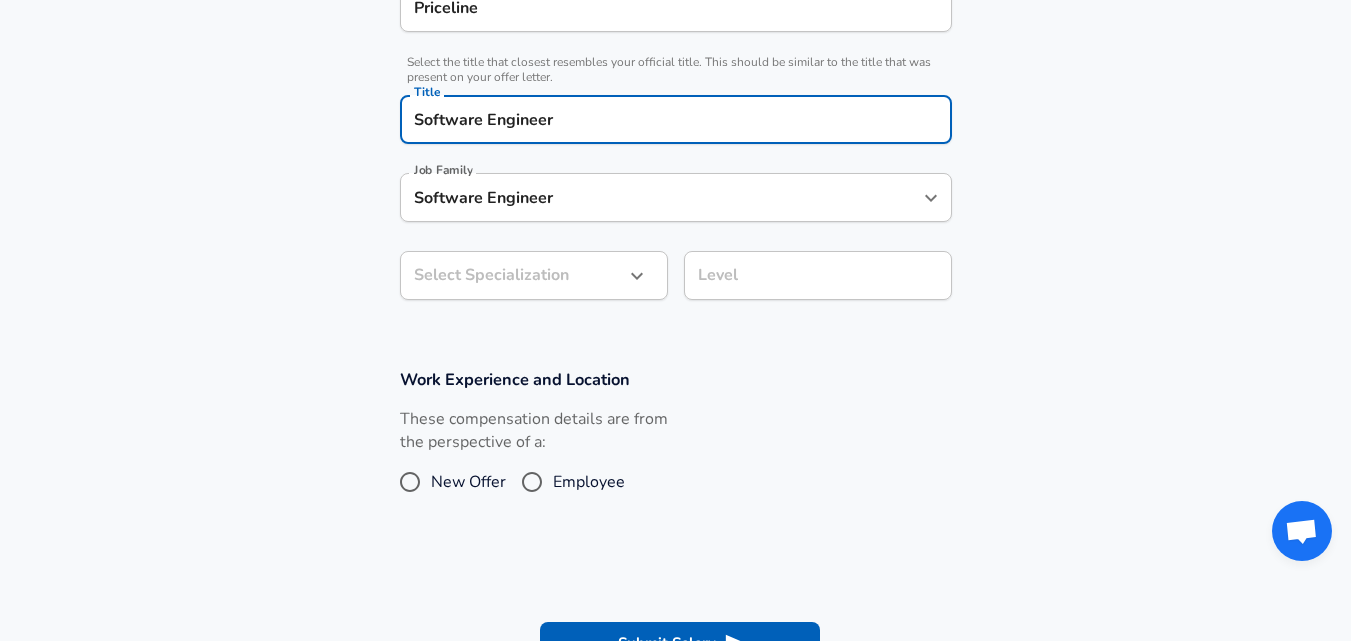 click on "Software Engineer Job Family" at bounding box center (676, 197) 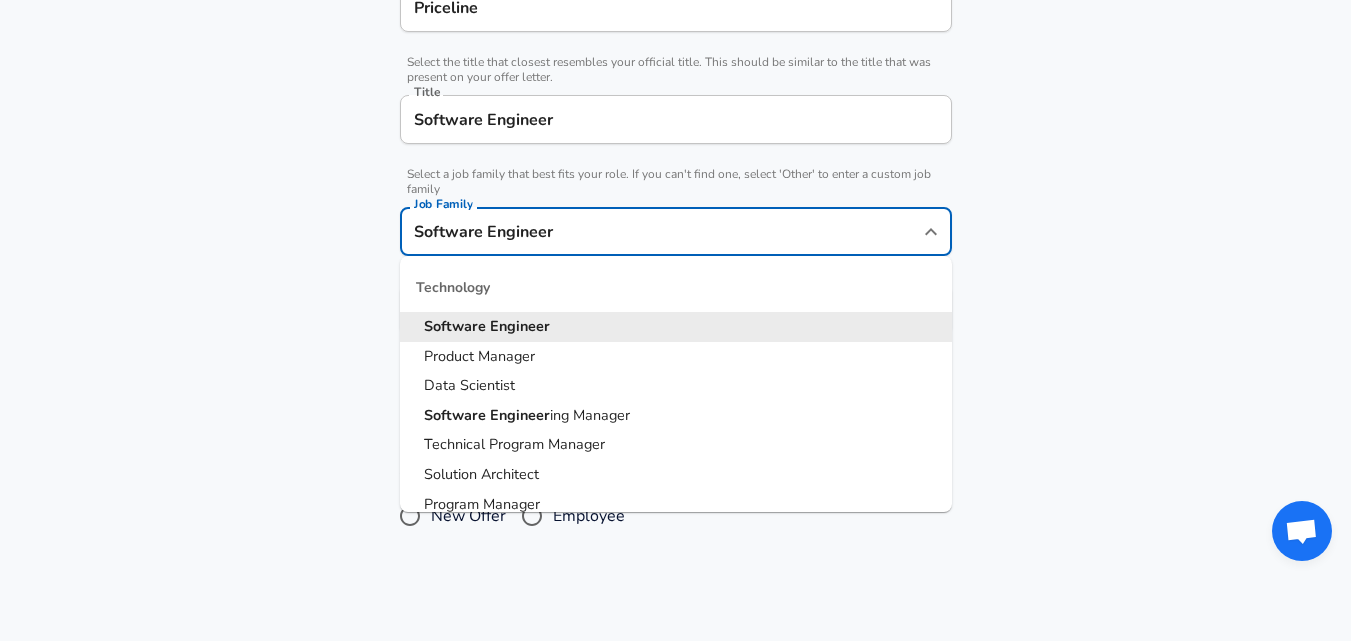 scroll, scrollTop: 500, scrollLeft: 0, axis: vertical 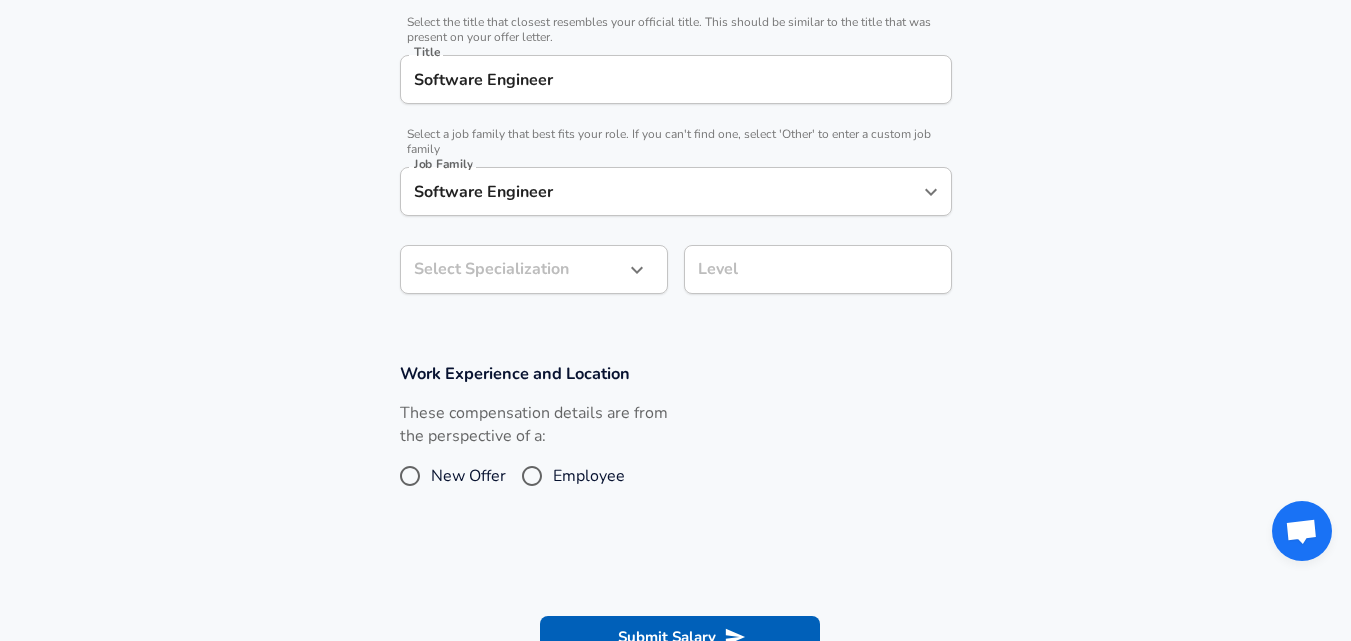 click on "Company & Title Information   Enter the company you received your offer from Company Priceline Company   Select the title that closest resembles your official title. This should be similar to the title that was present on your offer letter. Title Software Engineer Title   Select a job family that best fits your role. If you can't find one, select 'Other' to enter a custom job family Job Family Software Engineer Job Family Select Specialization ​ Select Specialization Level Level" at bounding box center (675, 97) 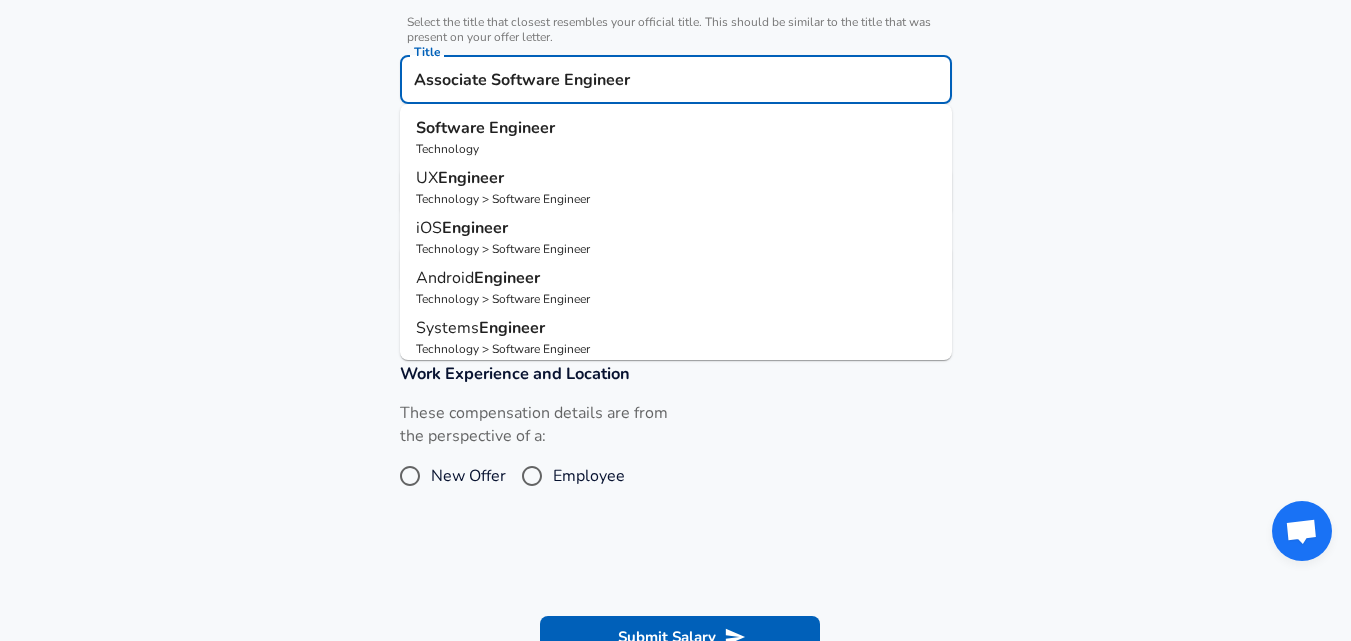 type on "Associate Software Engineer" 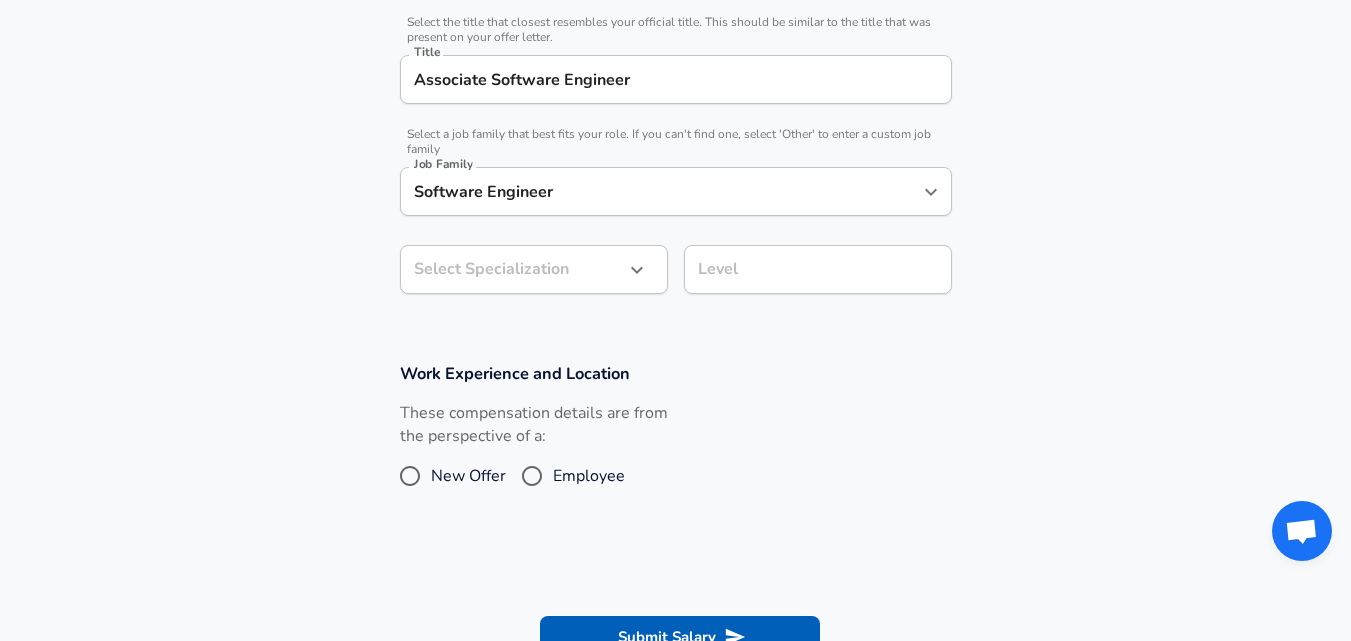 click on "Company & Title Information   Enter the company you received your offer from Company Priceline Company   Select the title that closest resembles your official title. This should be similar to the title that was present on your offer letter. Title Associate Software Engineer Title   Select a job family that best fits your role. If you can't find one, select 'Other' to enter a custom job family Job Family Software Engineer Job Family Select Specialization ​ Select Specialization Level Level" at bounding box center (675, 97) 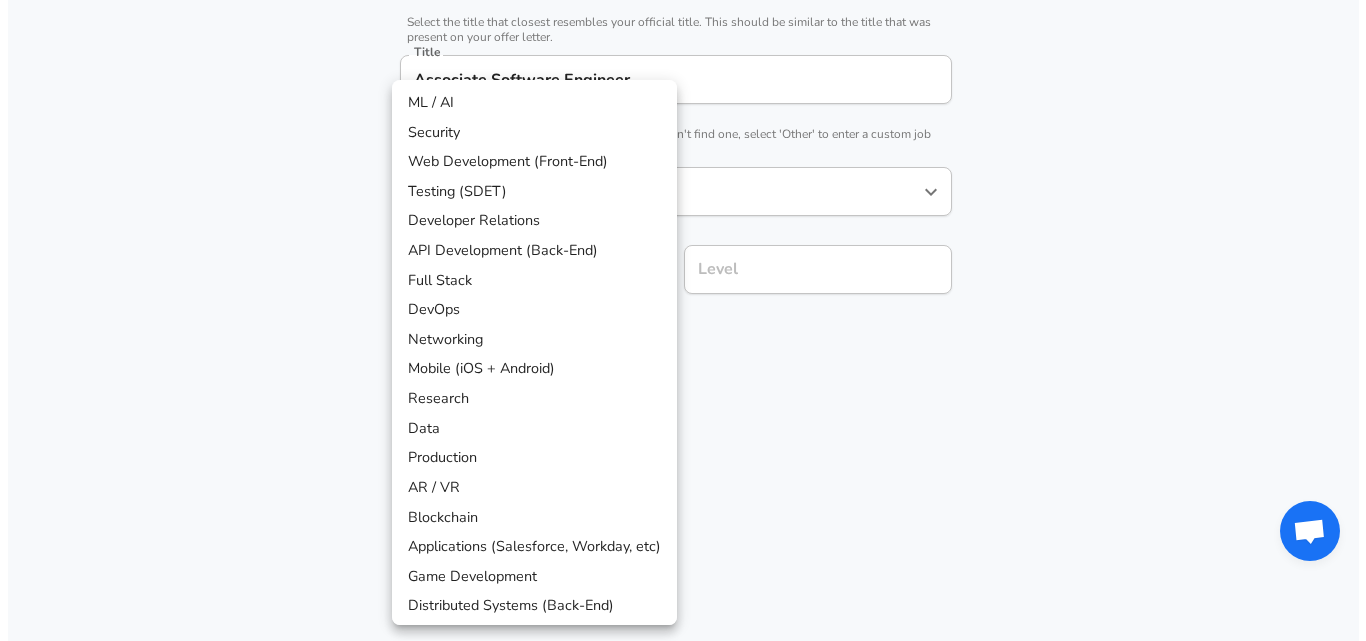 scroll, scrollTop: 560, scrollLeft: 0, axis: vertical 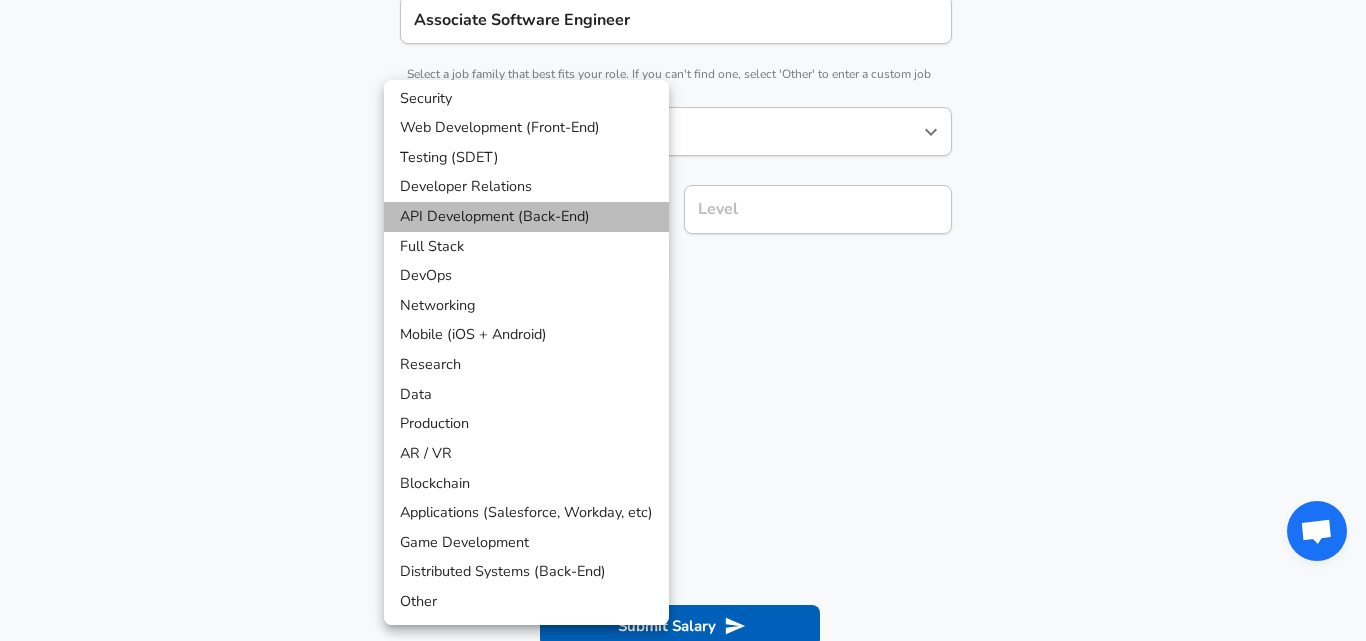 click on "API Development (Back-End)" at bounding box center (526, 217) 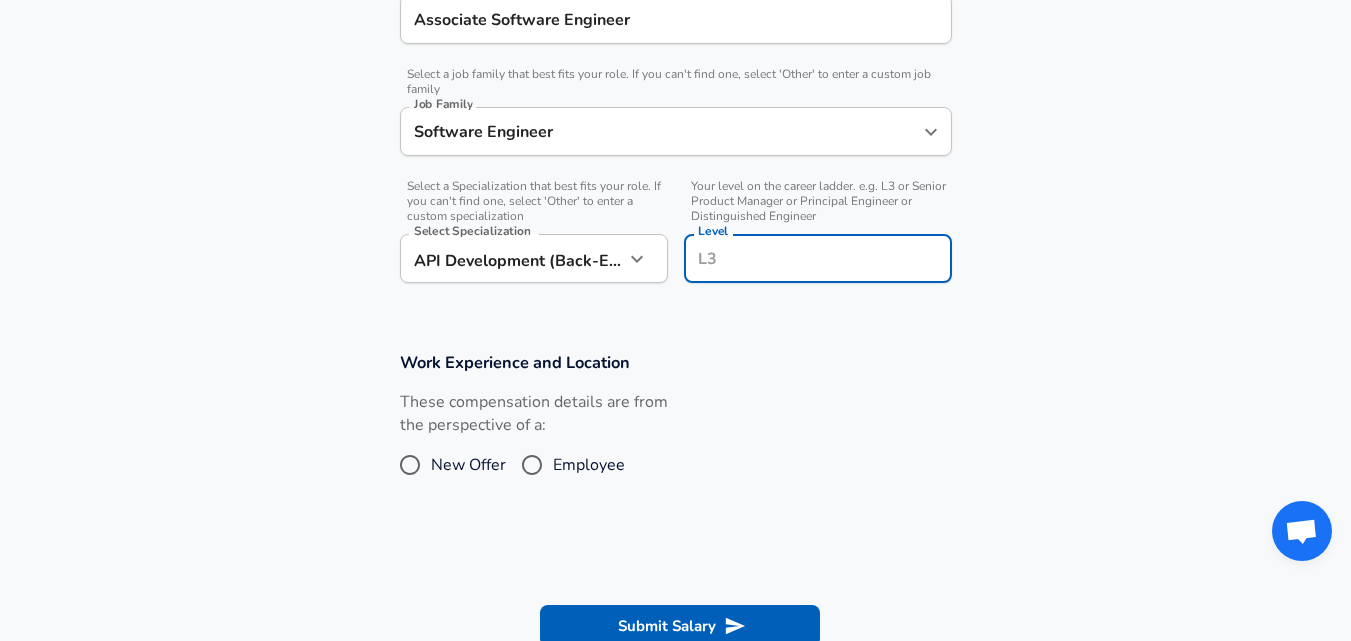 click on "Level" at bounding box center (818, 258) 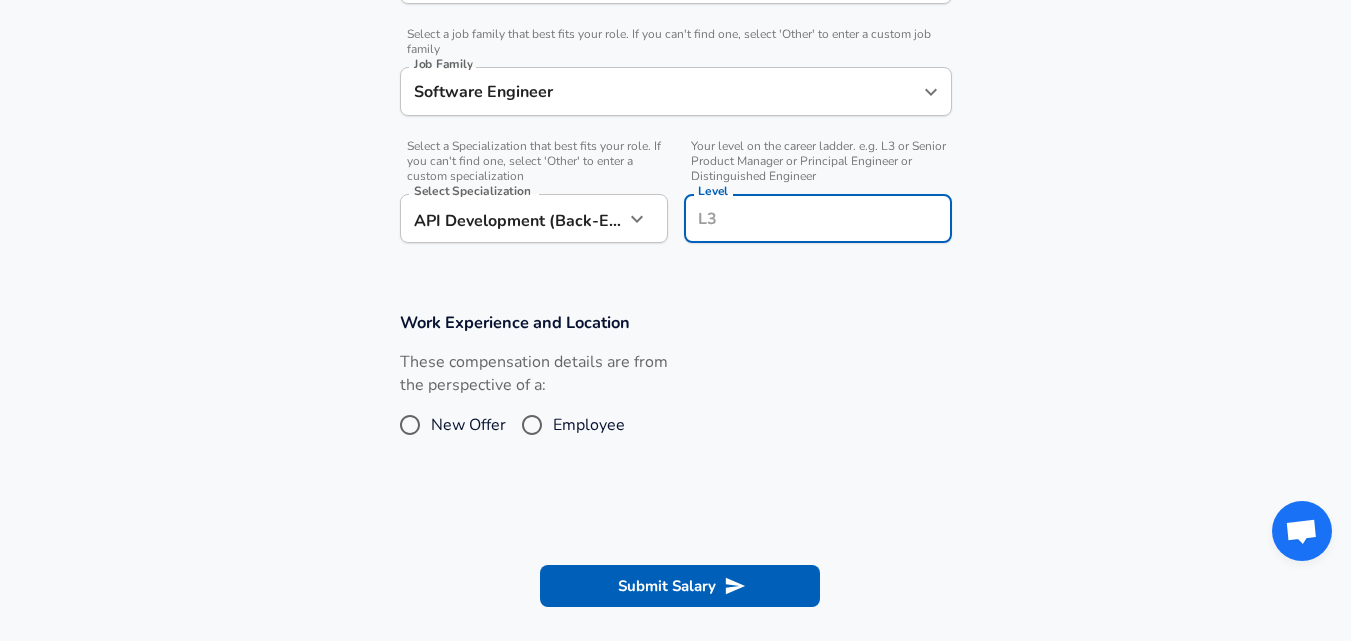 click on "Work Experience and Location These compensation details are from the perspective of a: New Offer Employee" at bounding box center (675, 388) 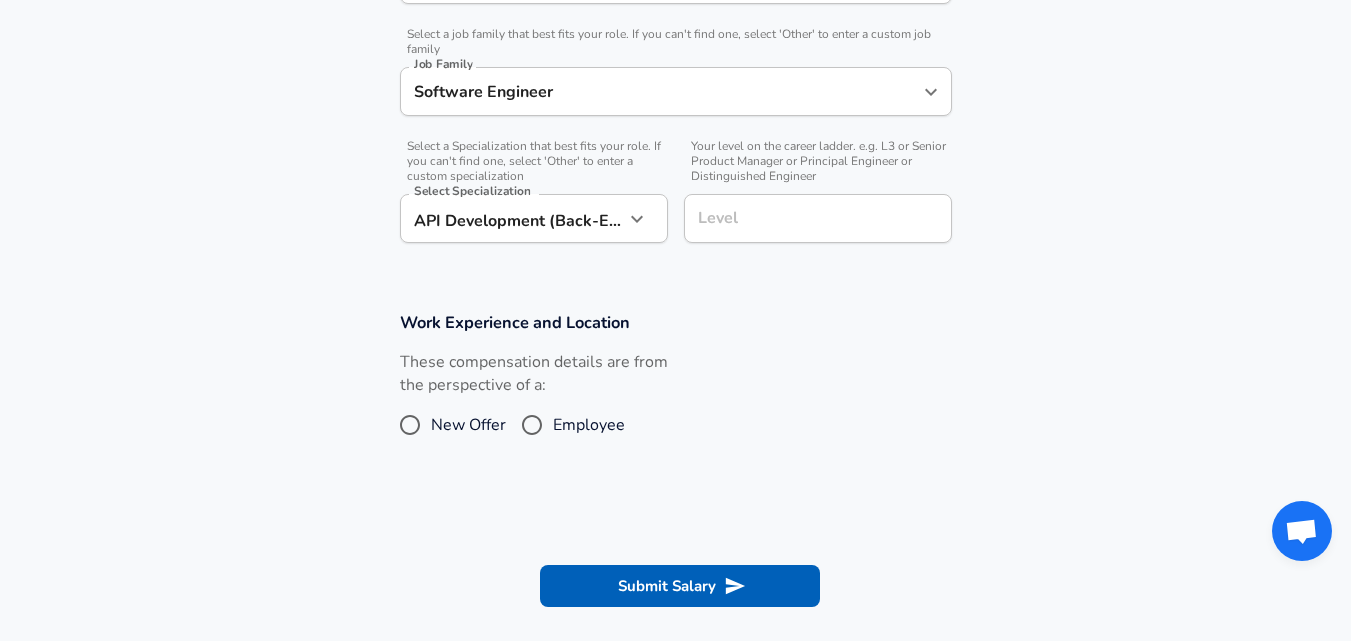 click on "These compensation details are from the perspective of a: New Offer Employee" at bounding box center [534, 404] 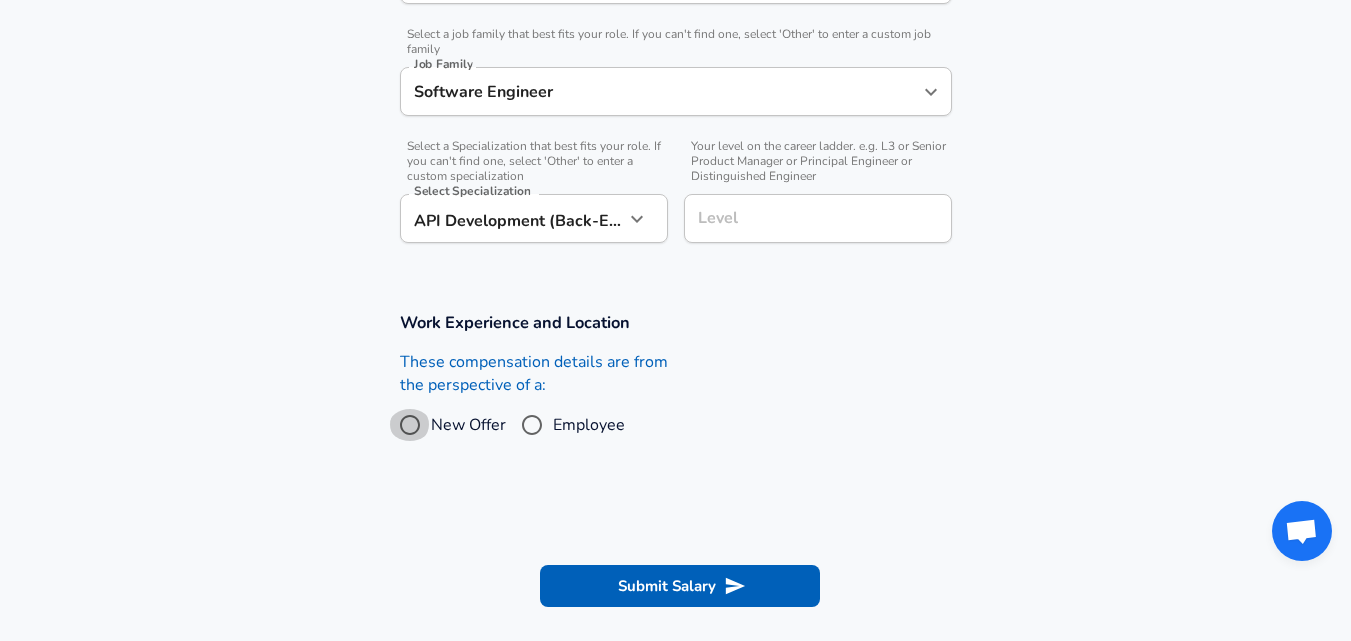 click on "New Offer" at bounding box center (410, 425) 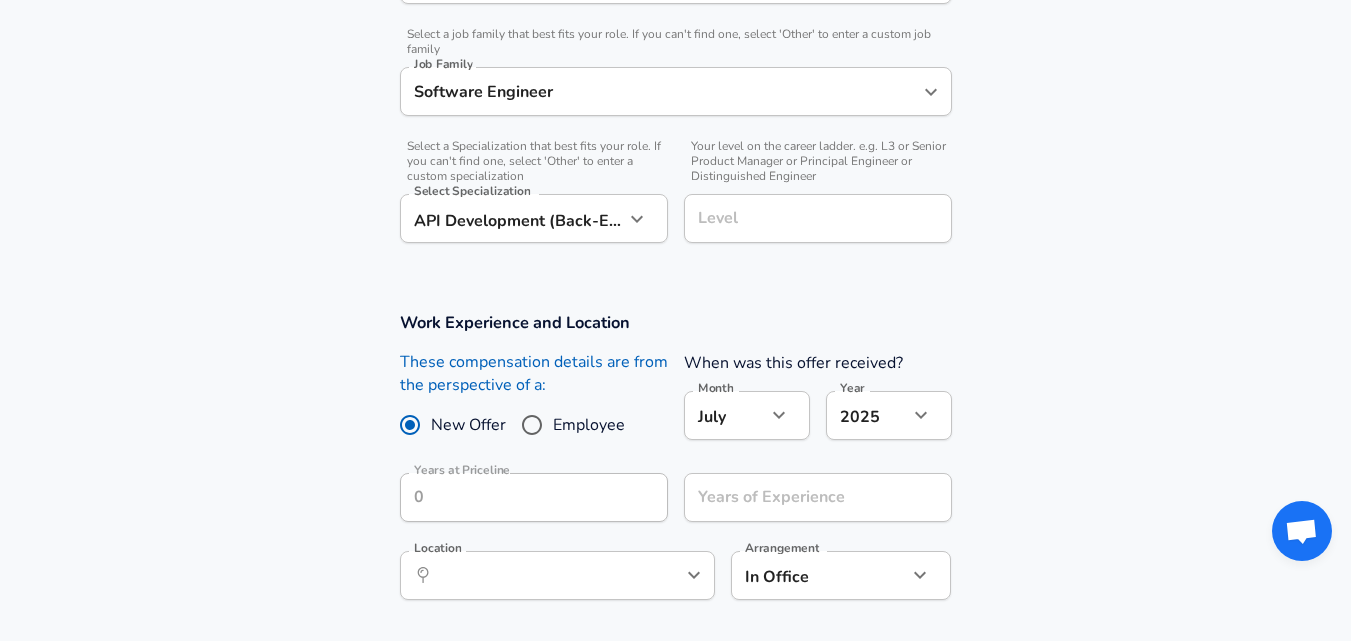 click on "Employee" at bounding box center (532, 425) 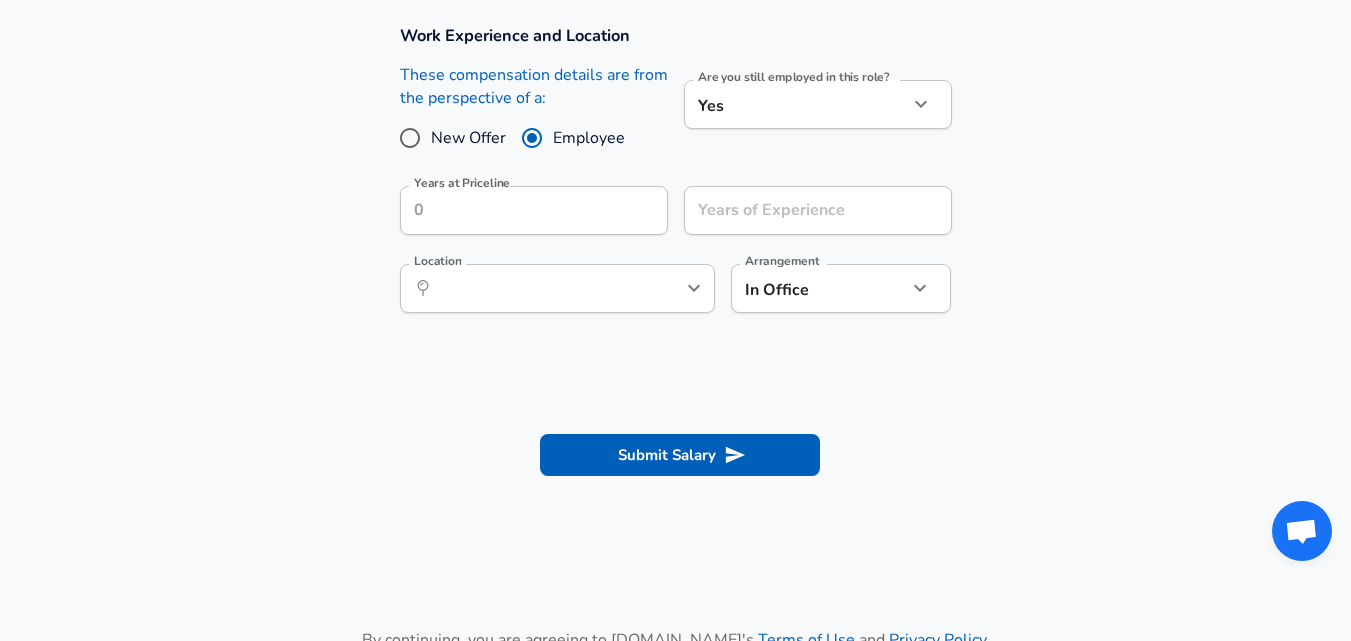 scroll, scrollTop: 900, scrollLeft: 0, axis: vertical 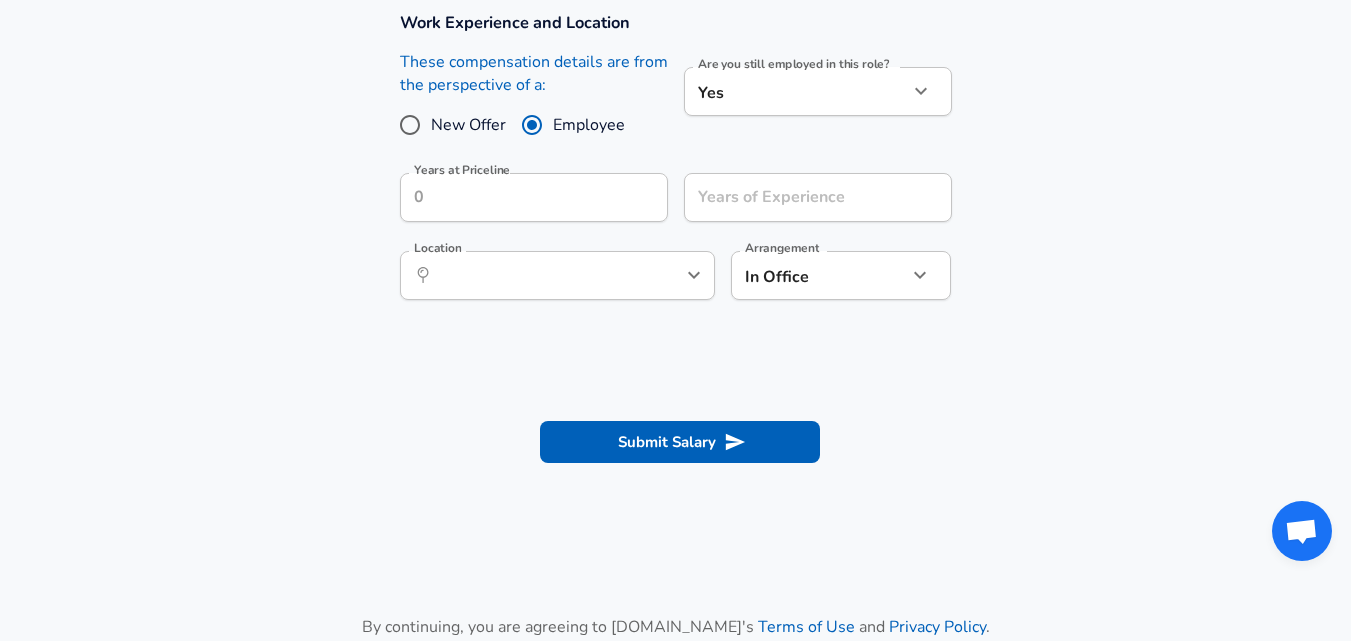 click on "Years at Priceline" at bounding box center (462, 170) 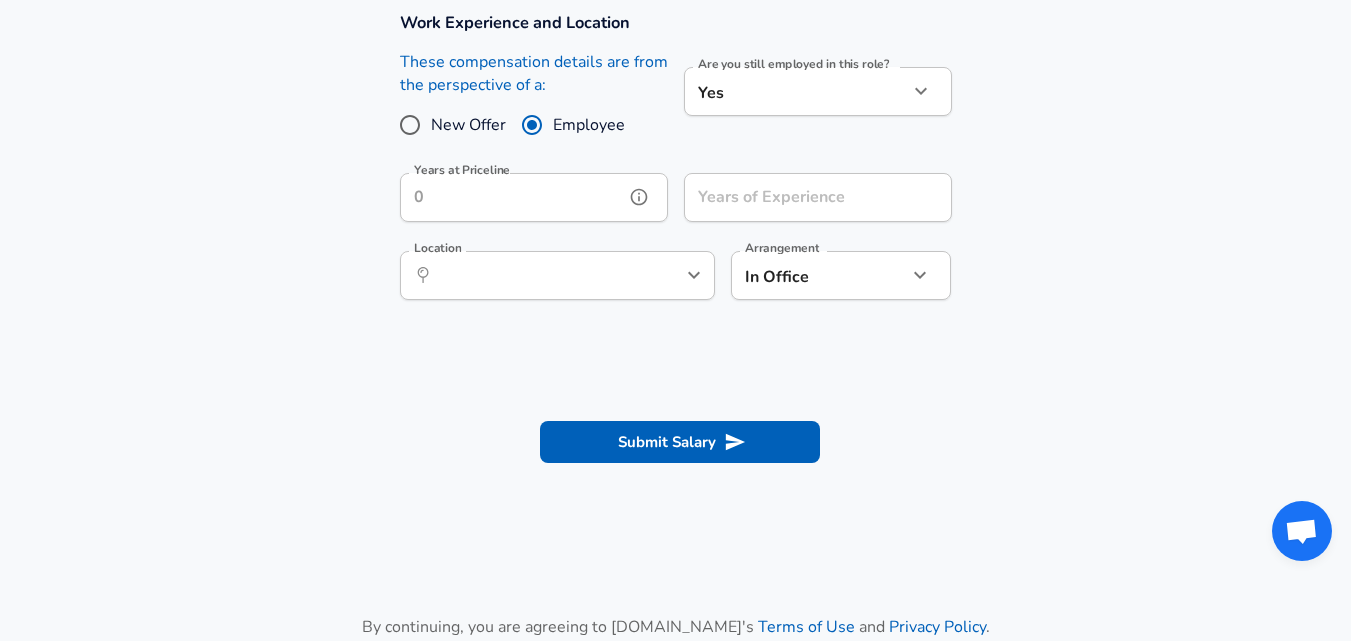 click on "Years at Priceline" at bounding box center (512, 197) 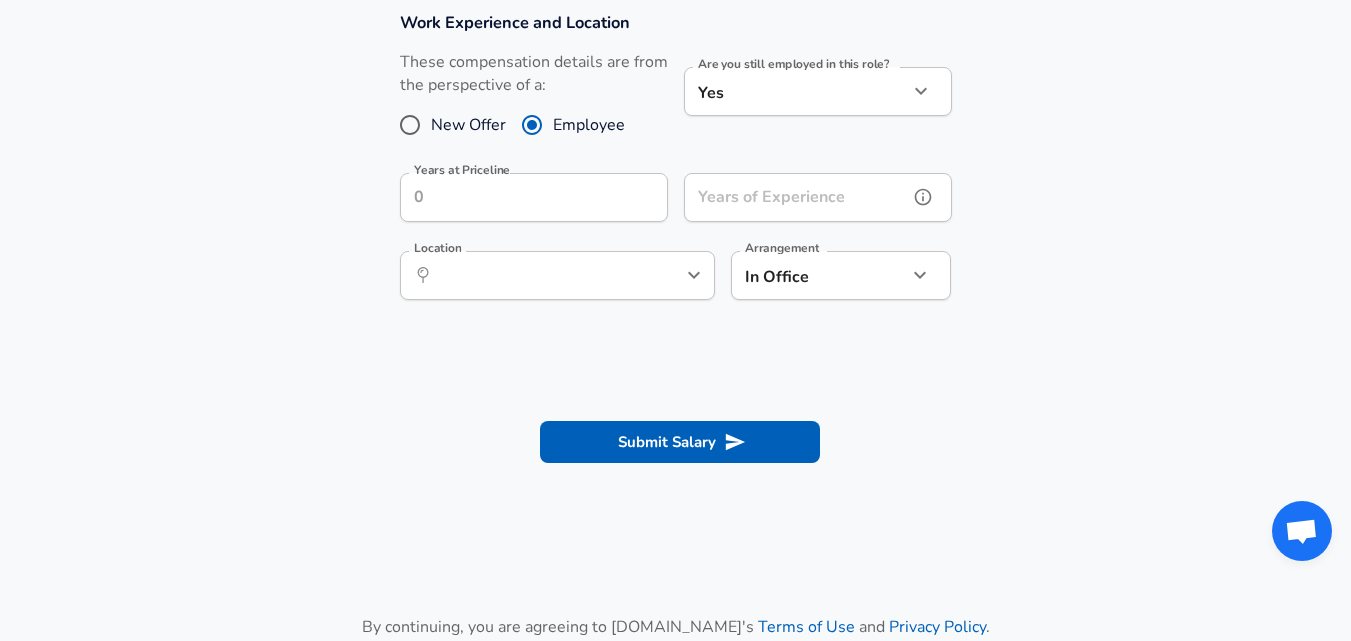 click on "Years of Experience" at bounding box center [796, 197] 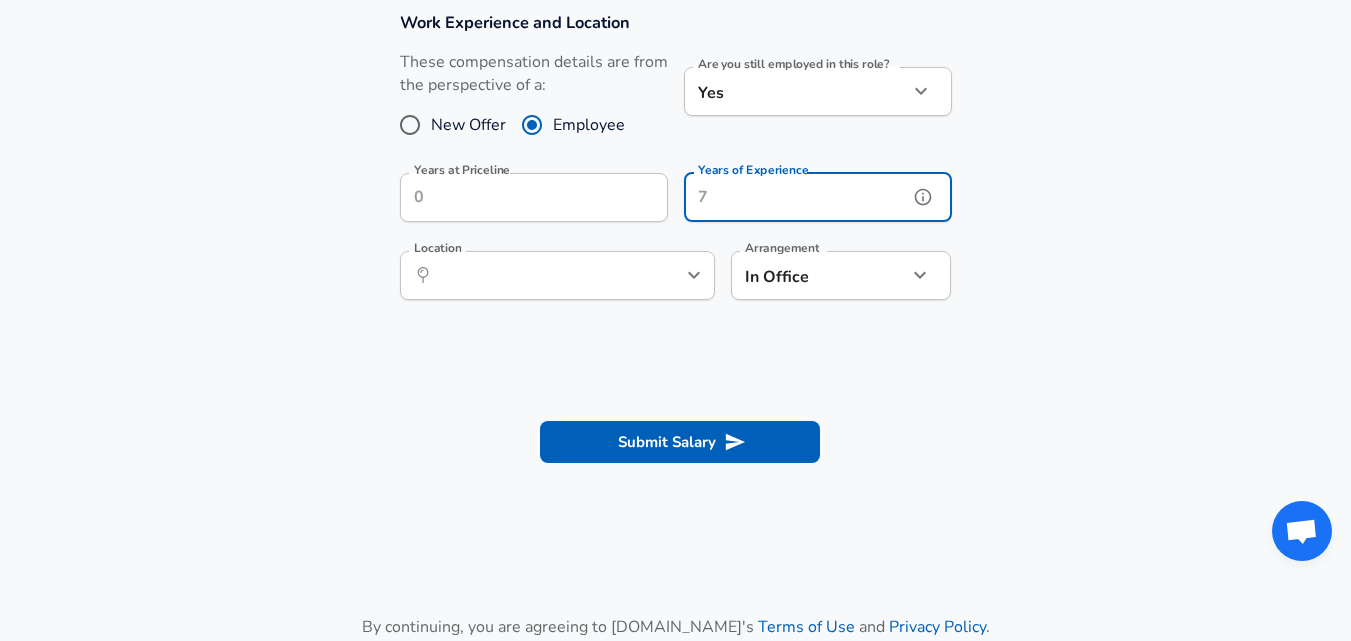 click on "Years of Experience" at bounding box center [796, 197] 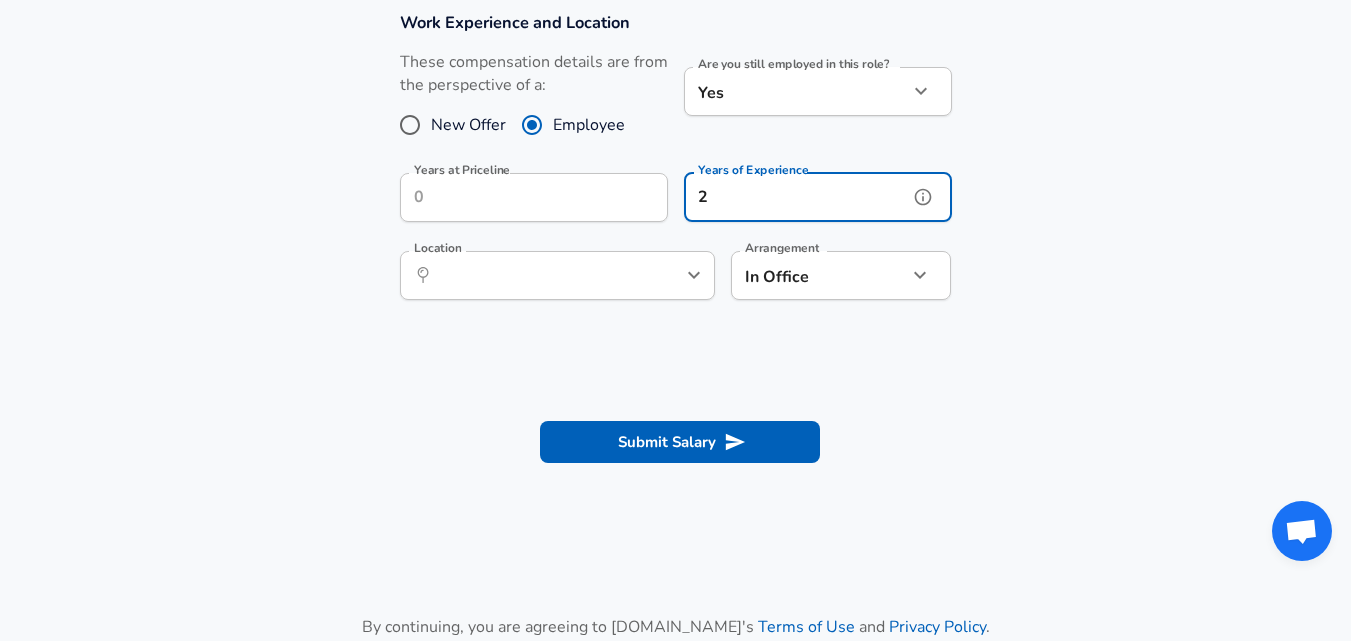 type on "2" 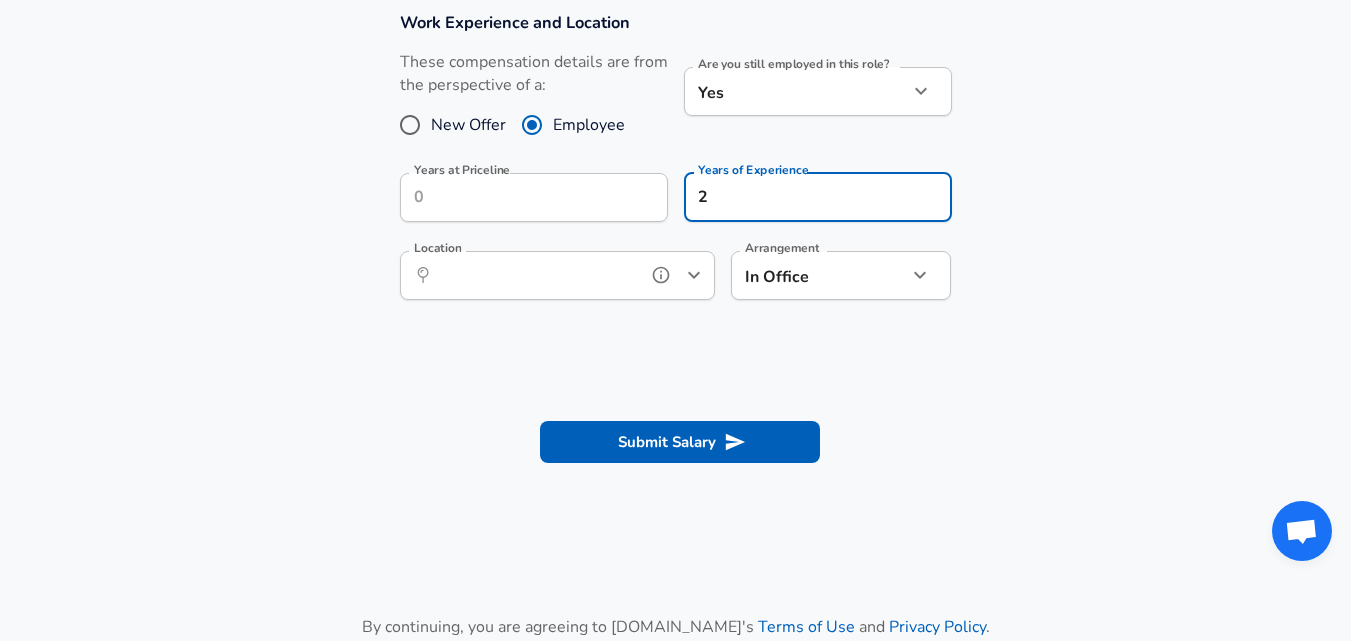 click on "Location" at bounding box center [535, 275] 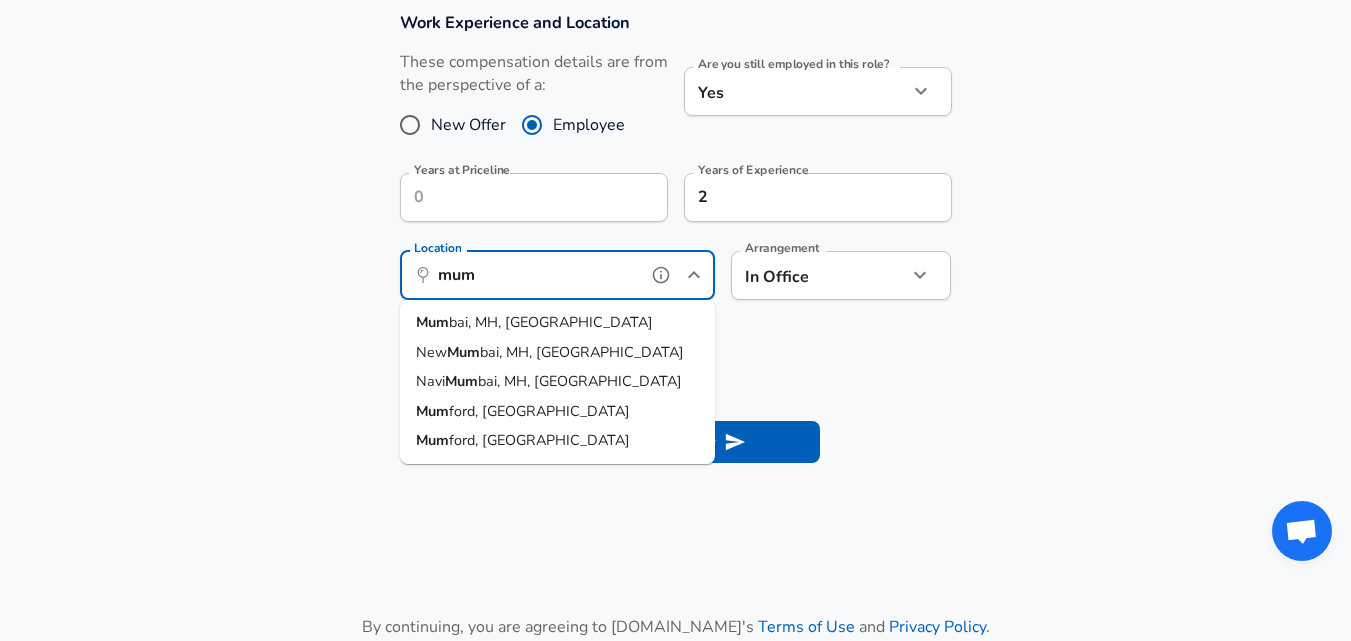 click on "bai, MH, [GEOGRAPHIC_DATA]" at bounding box center (551, 322) 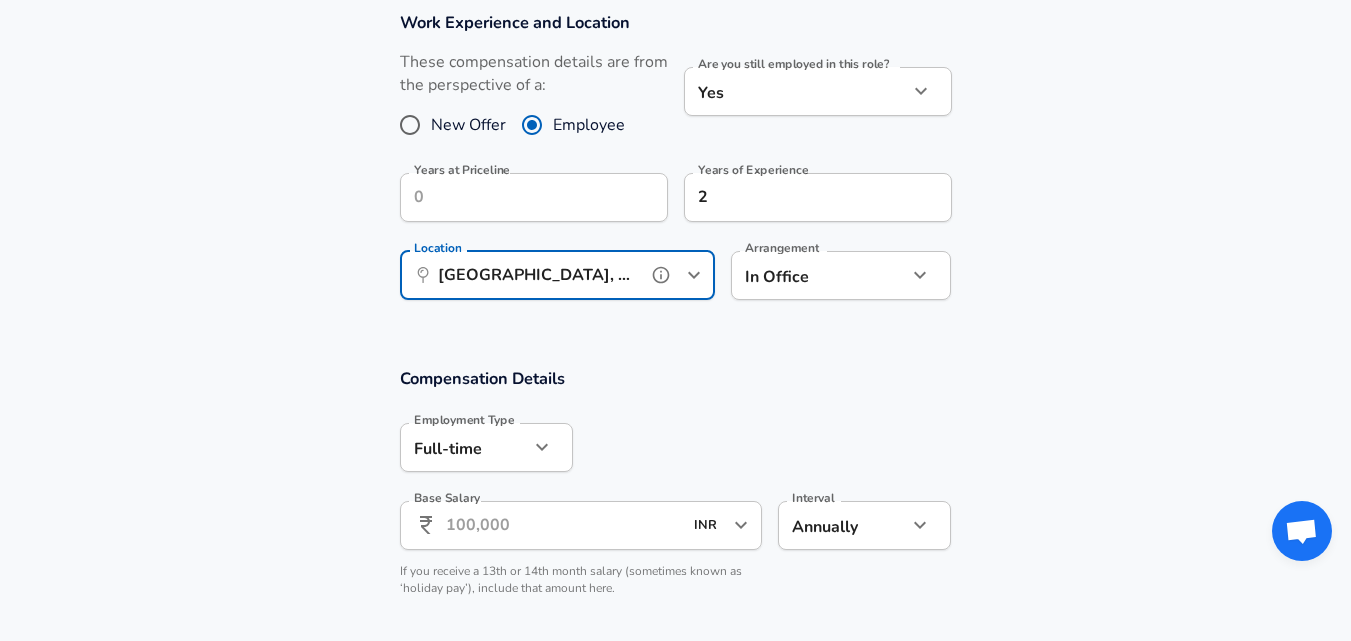 type on "[GEOGRAPHIC_DATA], MH, [GEOGRAPHIC_DATA]" 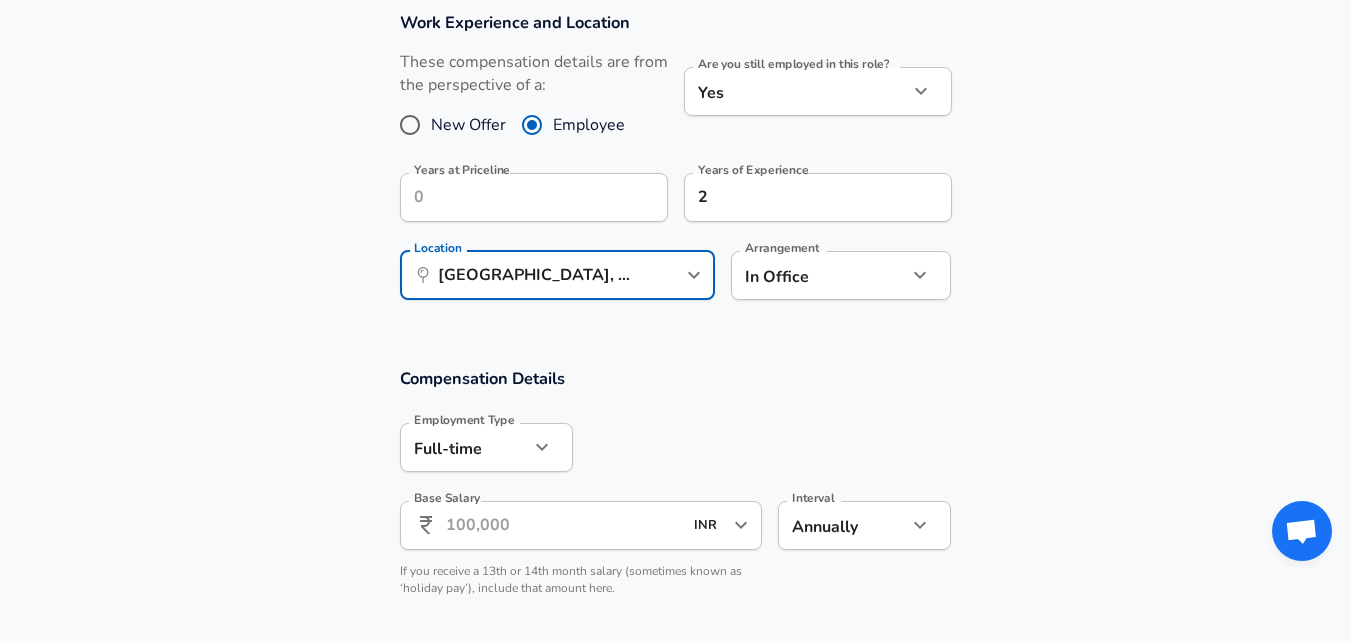 click on "Restart Add Your Salary Upload your offer letter   to verify your submission Enhance Privacy and Anonymity Yes Automatically hides specific fields until there are enough submissions to safely display the full details.   More Details Based on your submission and the data points that we have already collected, we will automatically hide and anonymize specific fields if there aren't enough data points to remain sufficiently anonymous. Company & Title Information   Enter the company you received your offer from Company Priceline Company   Select the title that closest resembles your official title. This should be similar to the title that was present on your offer letter. Title Associate Software Engineer Title   Select a job family that best fits your role. If you can't find one, select 'Other' to enter a custom job family Job Family Software Engineer Job Family   Select a Specialization that best fits your role. If you can't find one, select 'Other' to enter a custom specialization Select Specialization   Level" at bounding box center [675, -580] 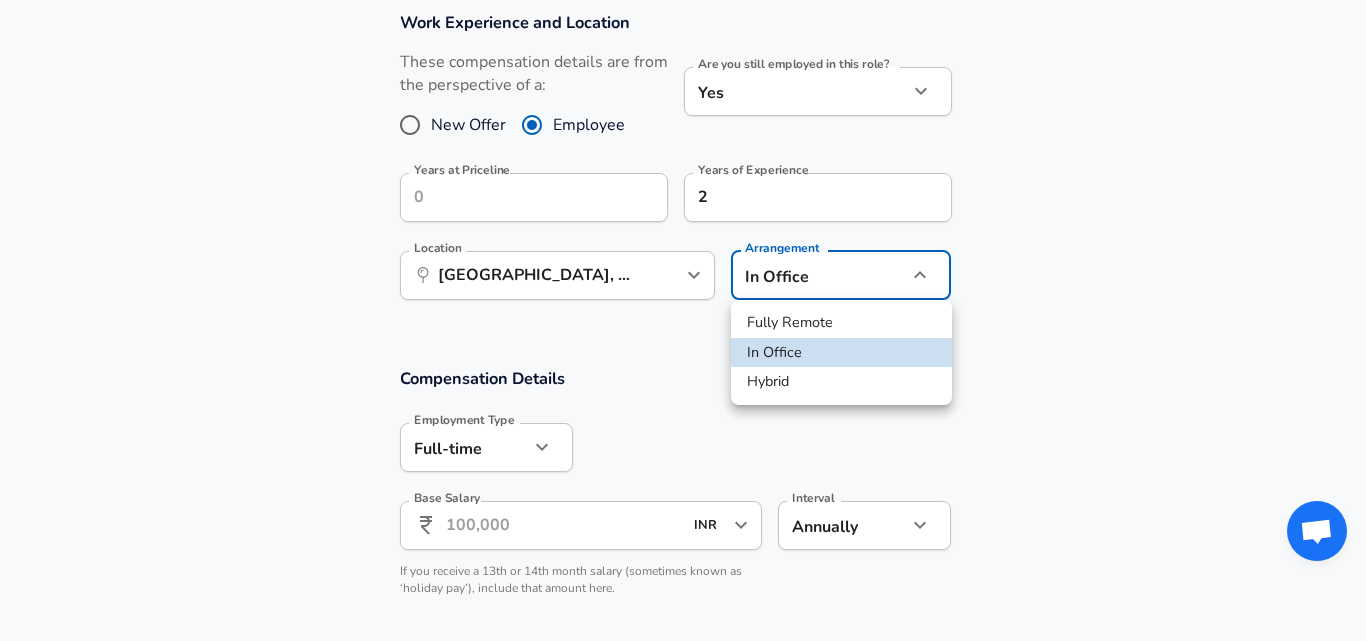 click on "Fully Remote In Office Hybrid" at bounding box center (841, 352) 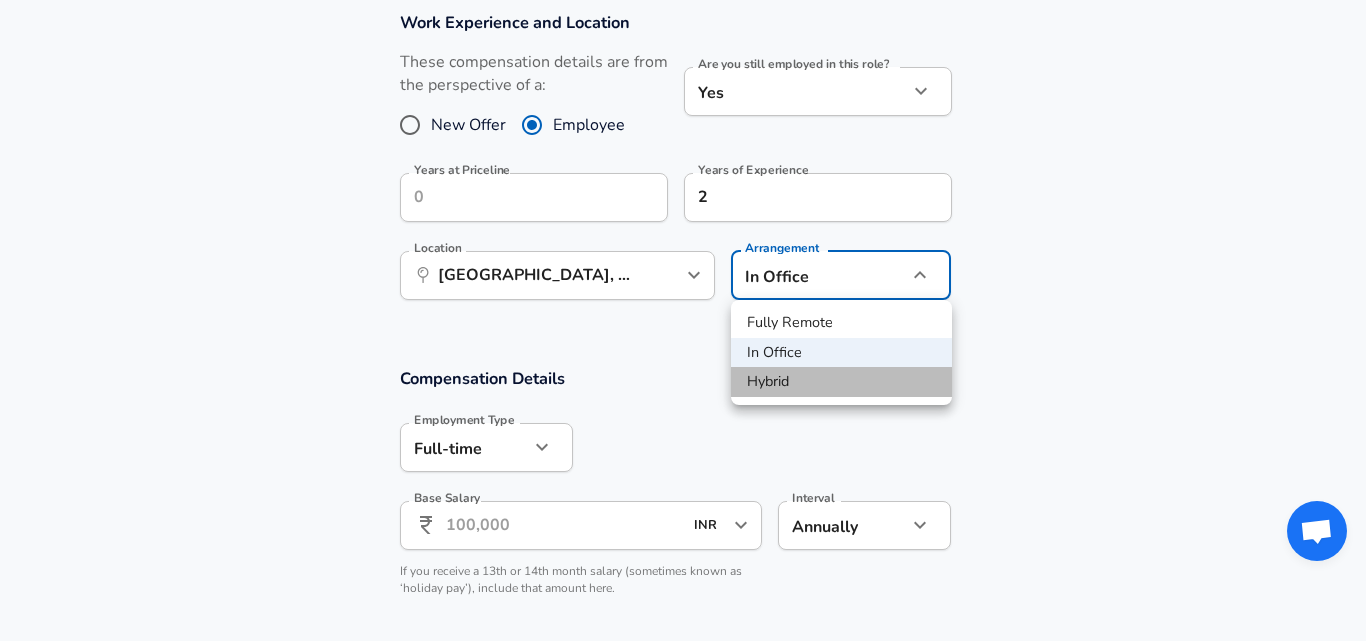 click on "Hybrid" at bounding box center (841, 382) 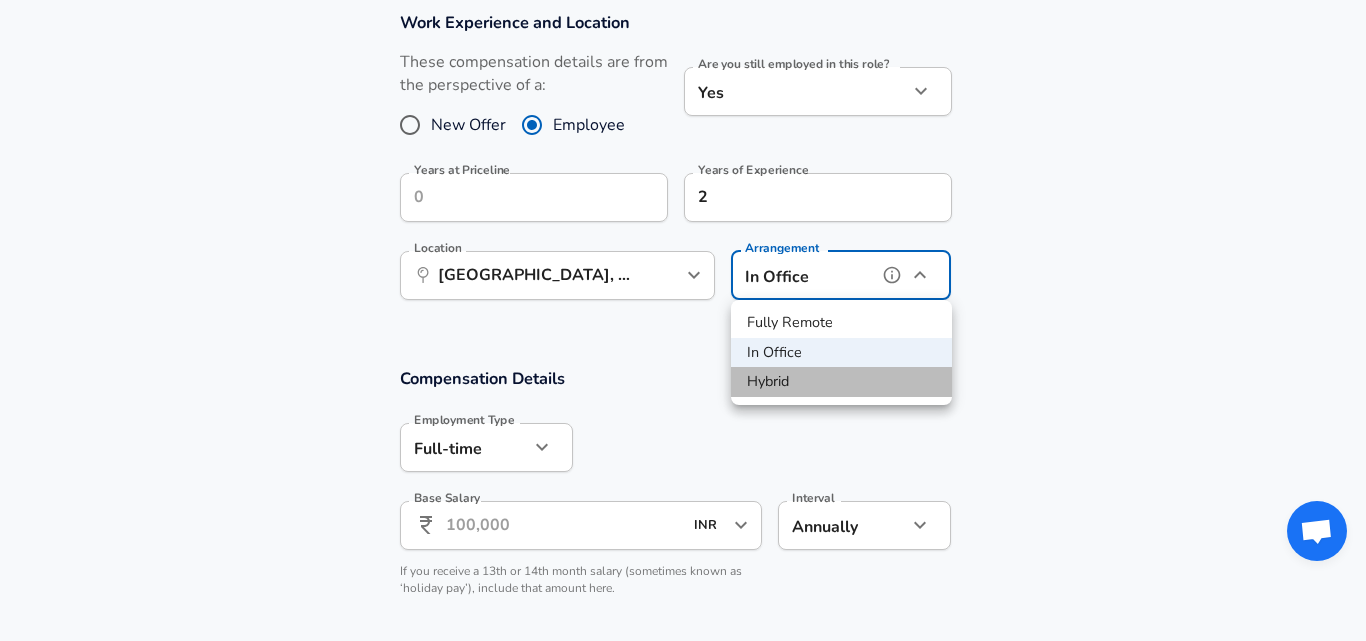 type on "hybrid" 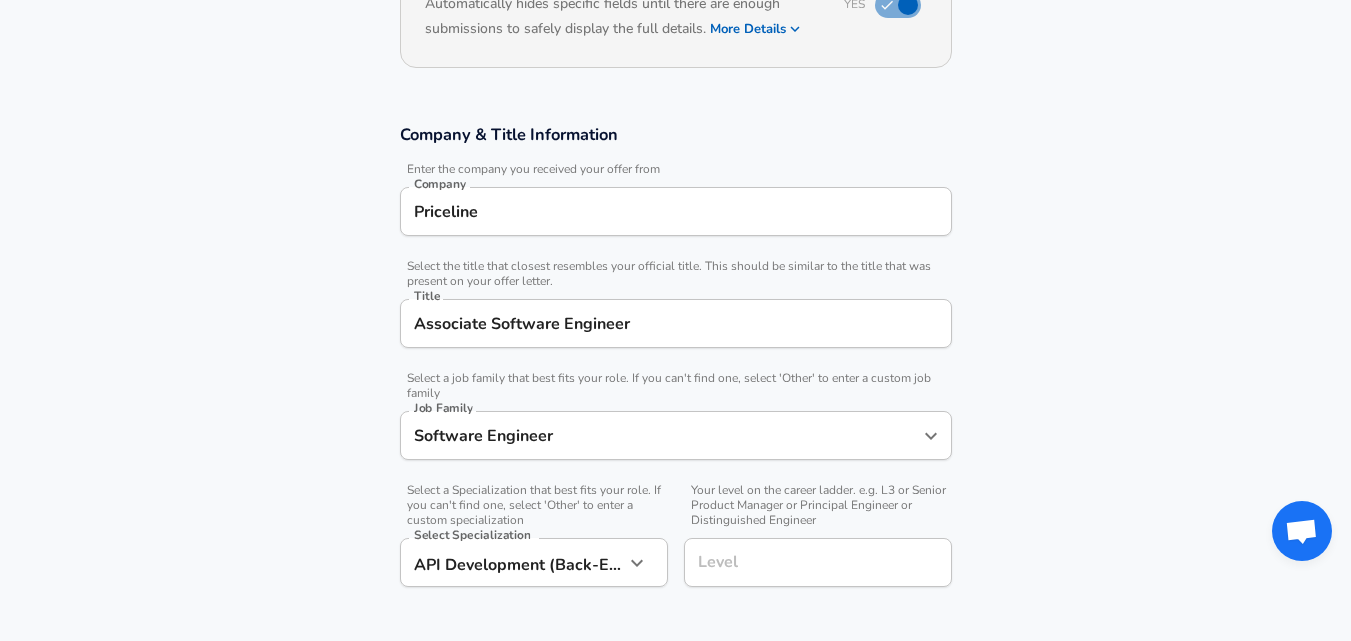 scroll, scrollTop: 200, scrollLeft: 0, axis: vertical 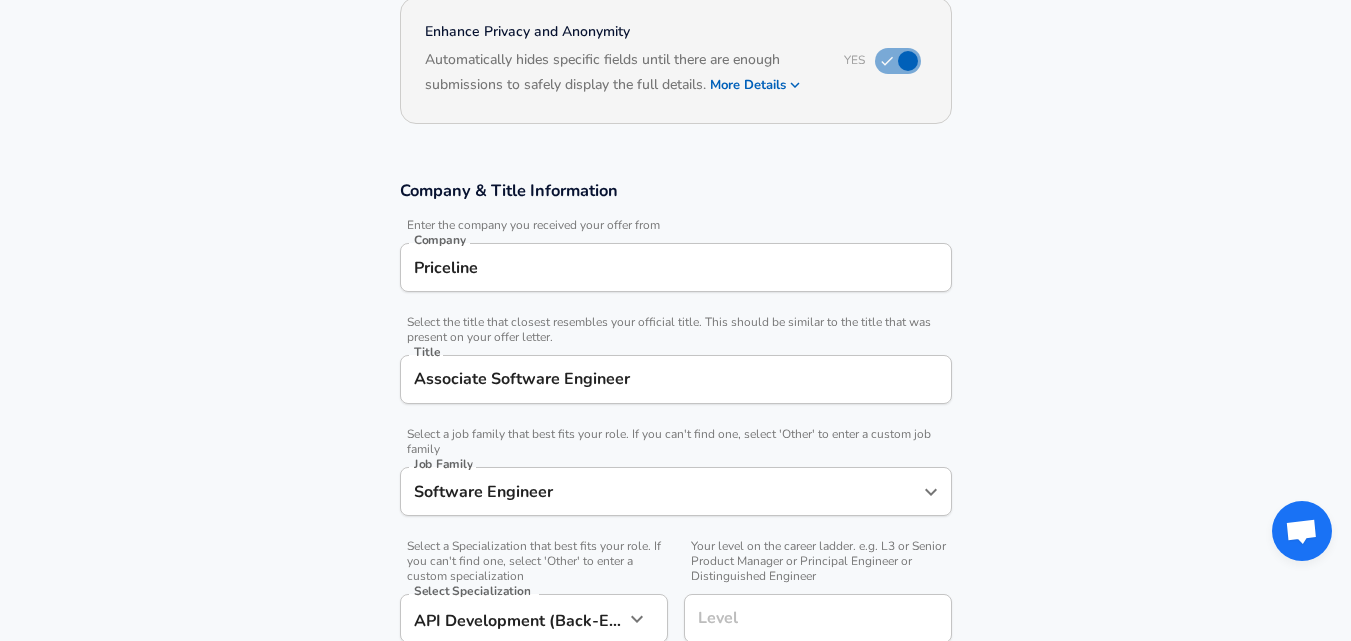 click on "Company & Title Information   Enter the company you received your offer from Company Priceline Company   Select the title that closest resembles your official title. This should be similar to the title that was present on your offer letter. Title Associate Software Engineer Title   Select a job family that best fits your role. If you can't find one, select 'Other' to enter a custom job family Job Family Software Engineer Job Family   Select a Specialization that best fits your role. If you can't find one, select 'Other' to enter a custom specialization Select Specialization API Development (Back-End) API Development (Back-End) Select Specialization   Your level on the career ladder. e.g. L3 or Senior Product Manager or Principal Engineer or Distinguished Engineer Level Level" at bounding box center [675, 422] 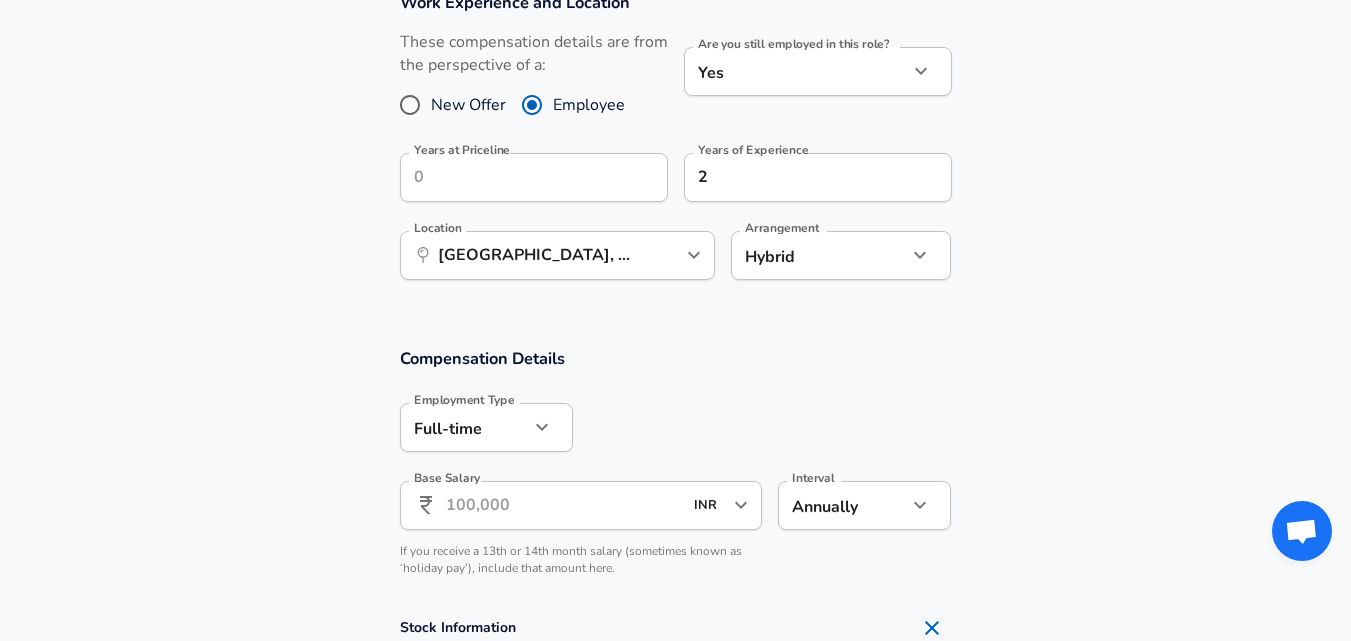 scroll, scrollTop: 960, scrollLeft: 0, axis: vertical 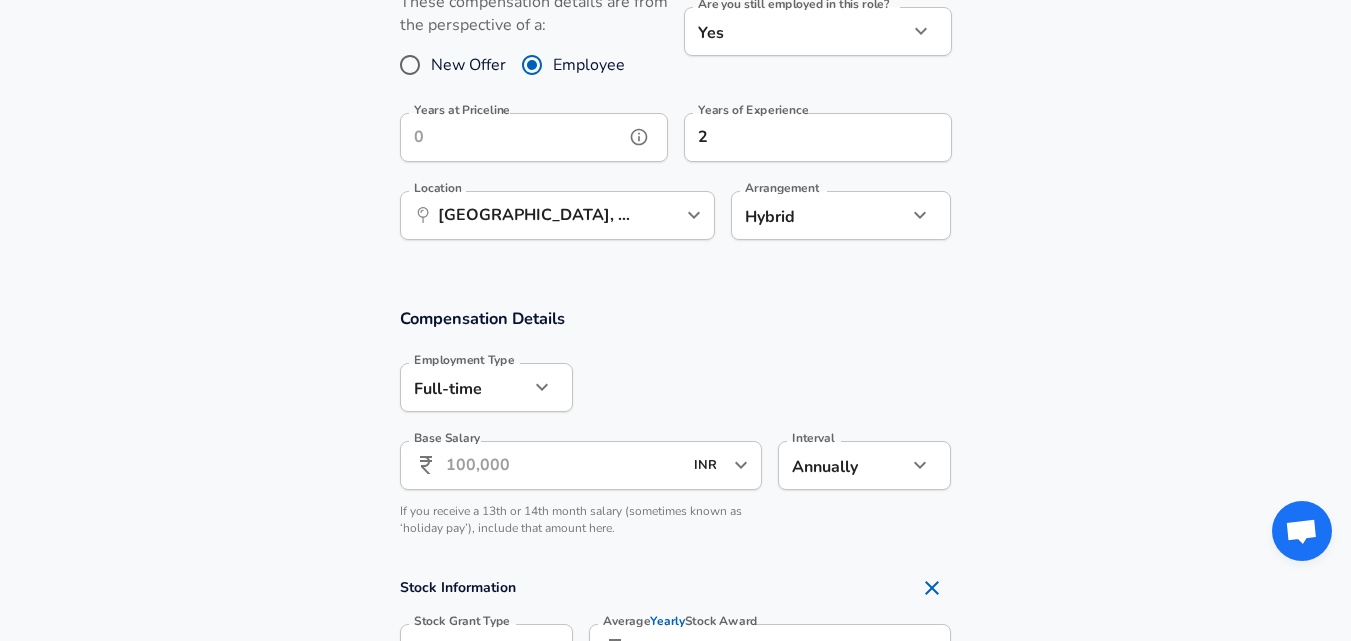 click on "Years at Priceline" at bounding box center (512, 137) 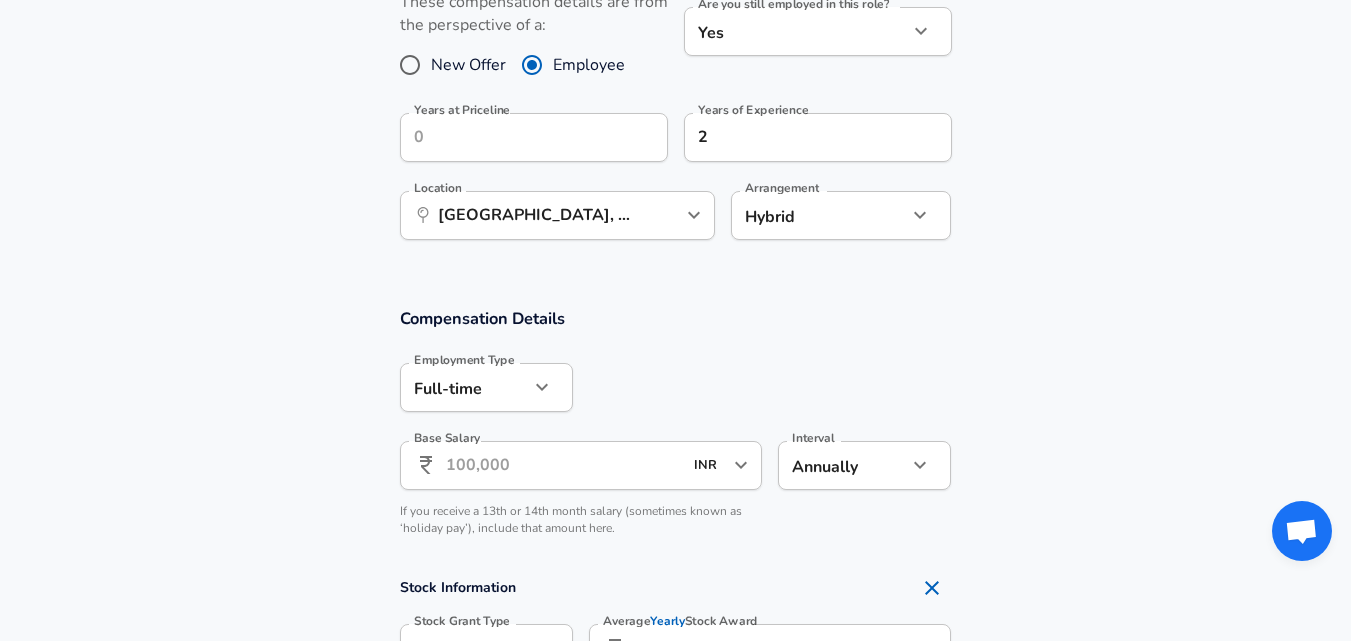 click on "Work Experience and Location These compensation details are from the perspective of a: New Offer Employee Are you still employed in this role? Yes yes Are you still employed in this role? Years at Priceline Years at Priceline Years of Experience 2 Years of Experience Location ​ [GEOGRAPHIC_DATA], MH, [GEOGRAPHIC_DATA] Location Arrangement Hybrid hybrid Arrangement" at bounding box center [675, 106] 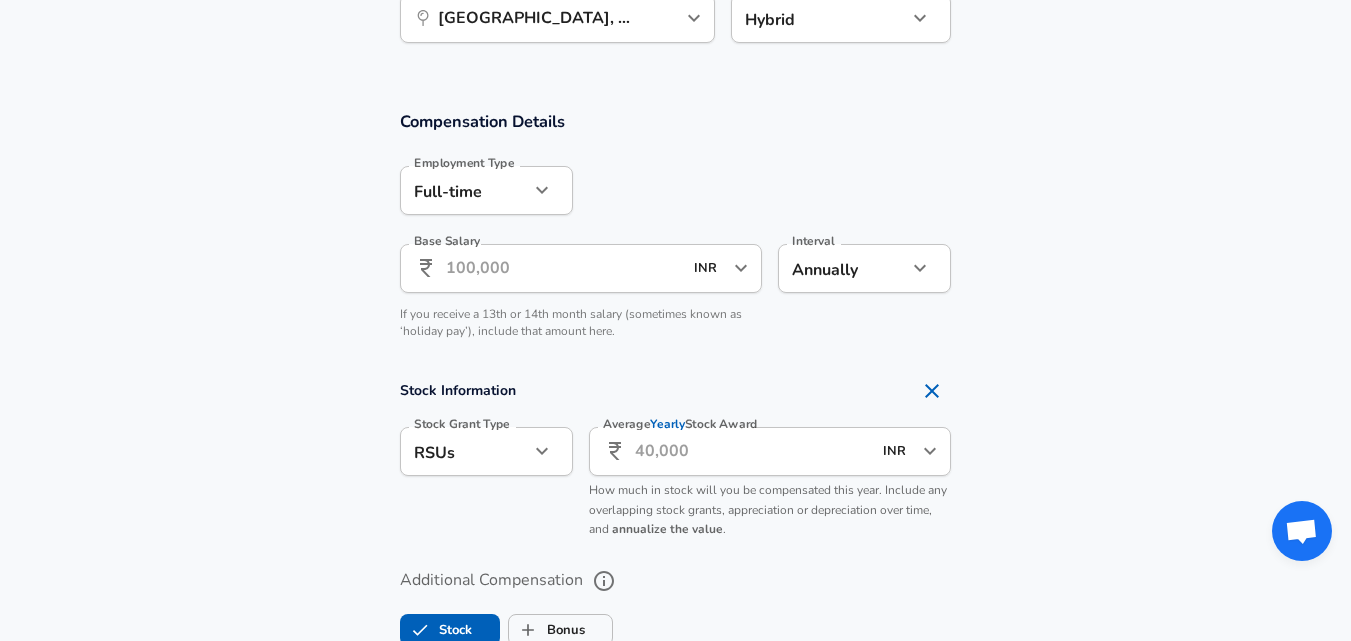 scroll, scrollTop: 1160, scrollLeft: 0, axis: vertical 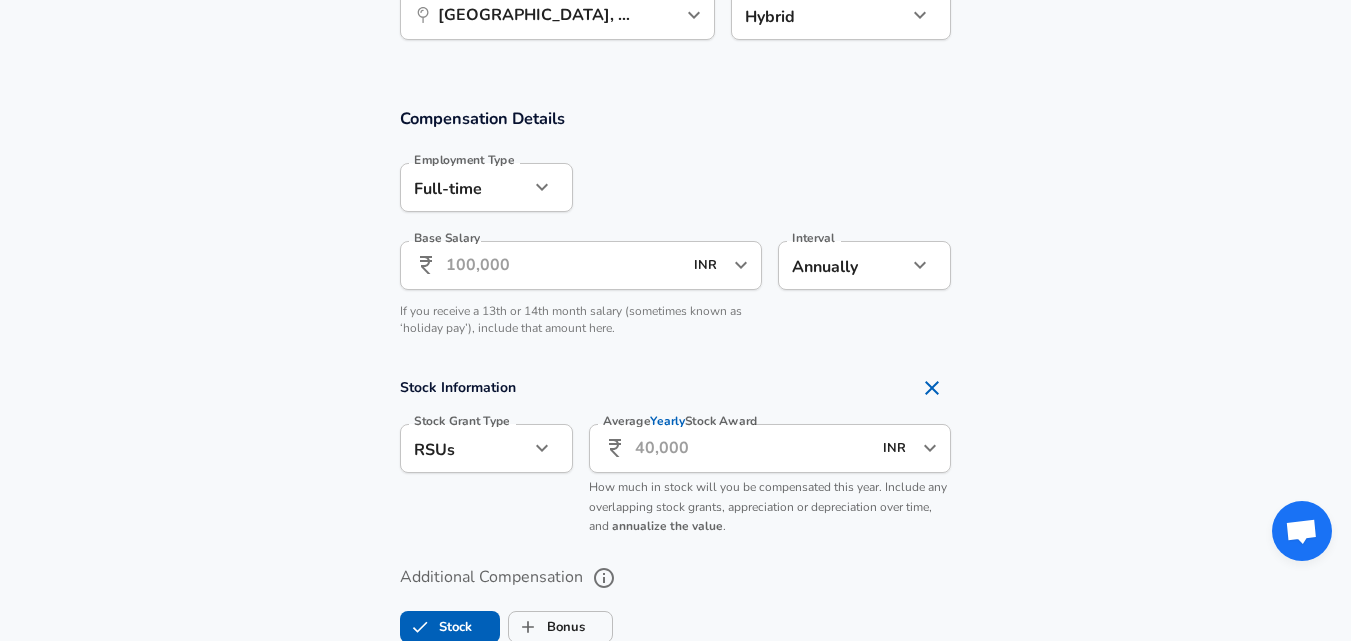 click on "Base Salary" at bounding box center (564, 265) 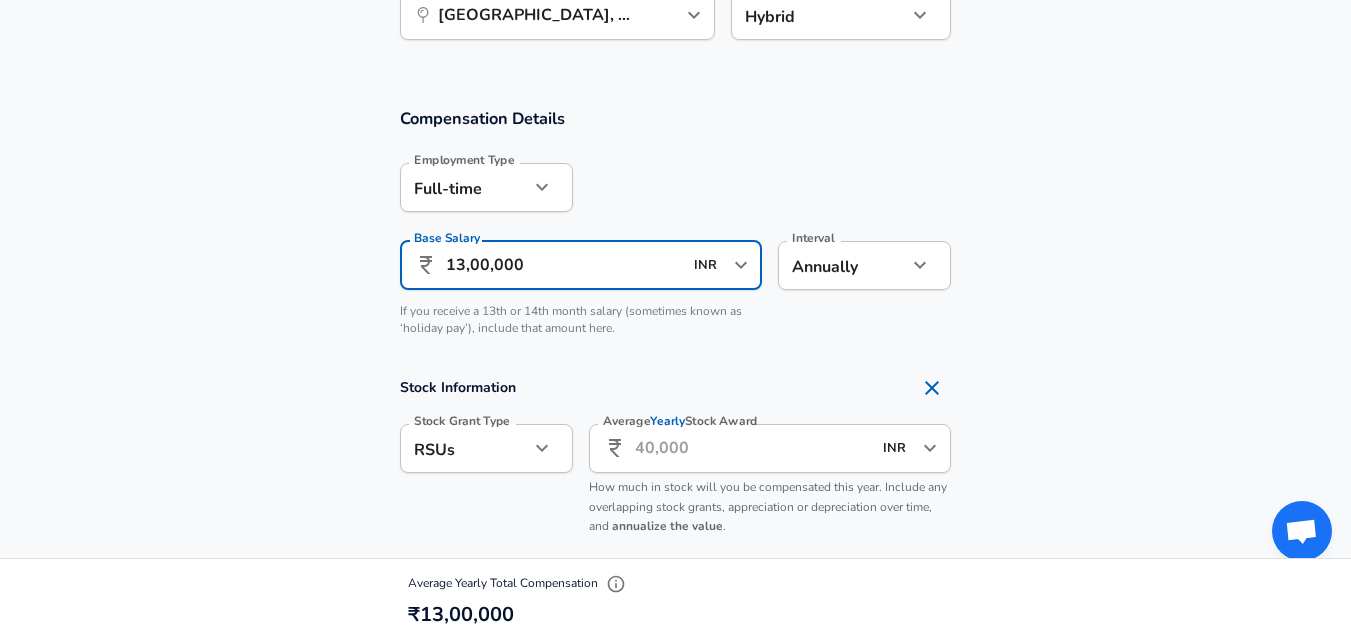 type on "13,00,000" 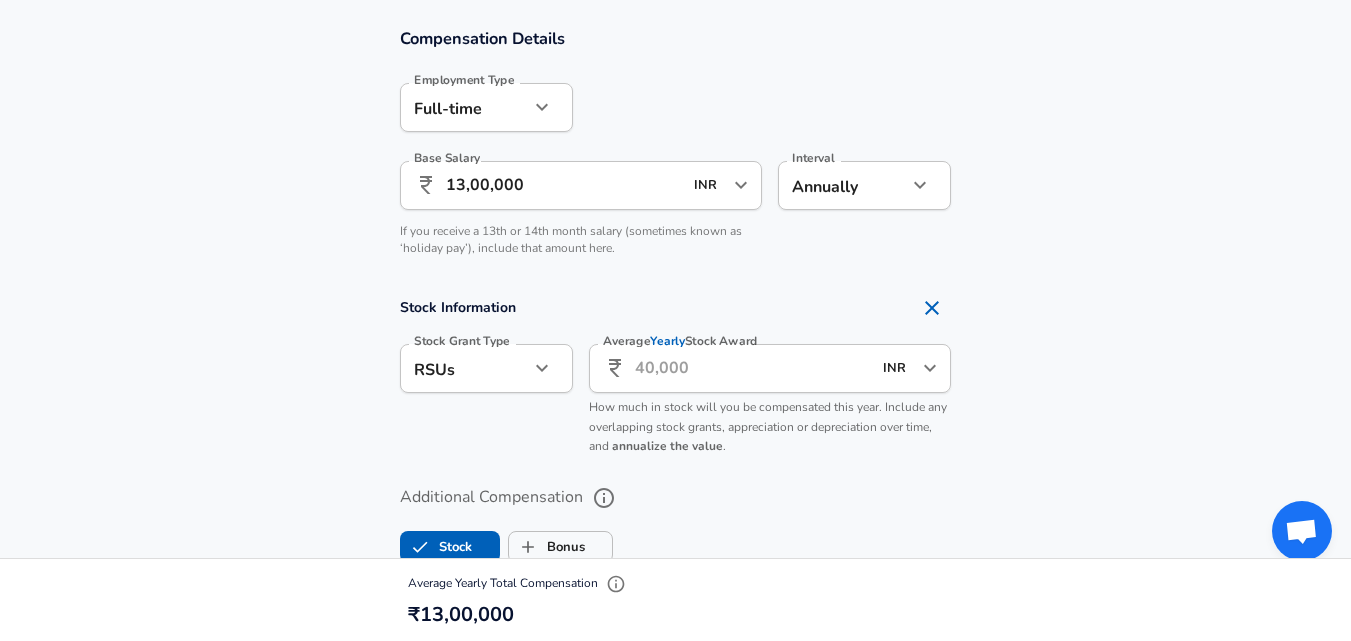 scroll, scrollTop: 1280, scrollLeft: 0, axis: vertical 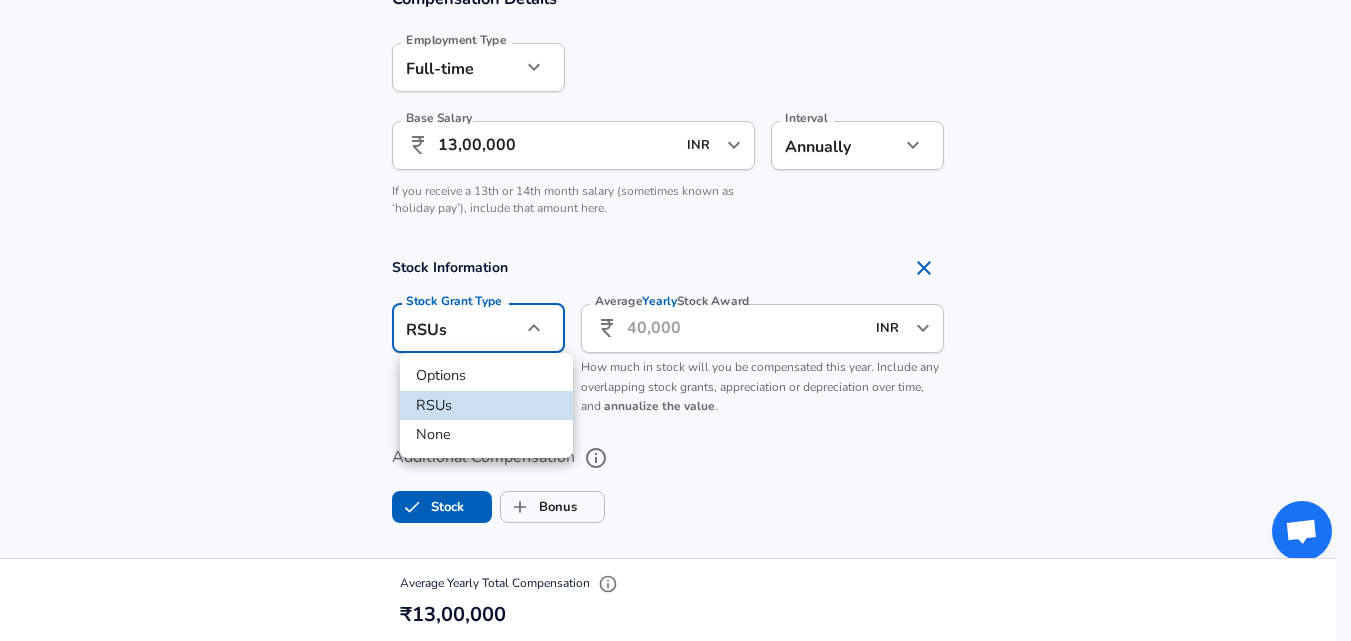 click on "Restart Add Your Salary Upload your offer letter   to verify your submission Enhance Privacy and Anonymity Yes Automatically hides specific fields until there are enough submissions to safely display the full details.   More Details Based on your submission and the data points that we have already collected, we will automatically hide and anonymize specific fields if there aren't enough data points to remain sufficiently anonymous. Company & Title Information   Enter the company you received your offer from Company Priceline Company   Select the title that closest resembles your official title. This should be similar to the title that was present on your offer letter. Title Associate Software Engineer Title   Select a job family that best fits your role. If you can't find one, select 'Other' to enter a custom job family Job Family Software Engineer Job Family   Select a Specialization that best fits your role. If you can't find one, select 'Other' to enter a custom specialization Select Specialization   Level" at bounding box center (675, -960) 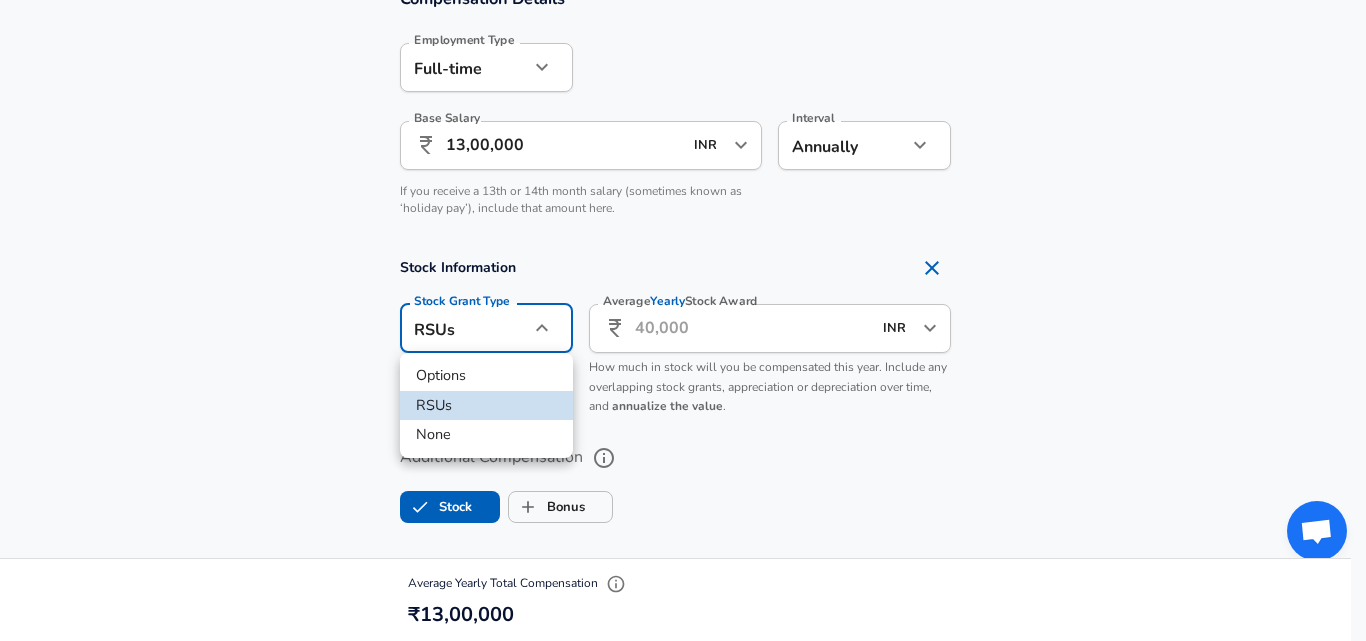 click on "None" at bounding box center (486, 435) 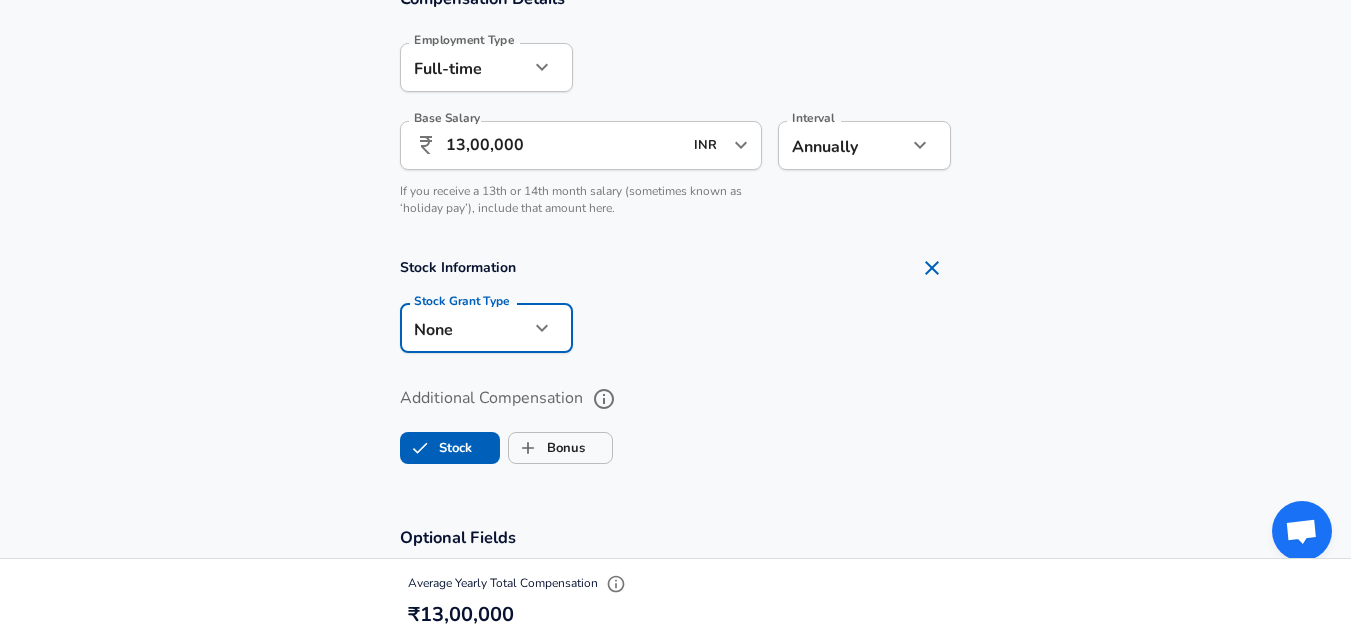 scroll, scrollTop: 1380, scrollLeft: 0, axis: vertical 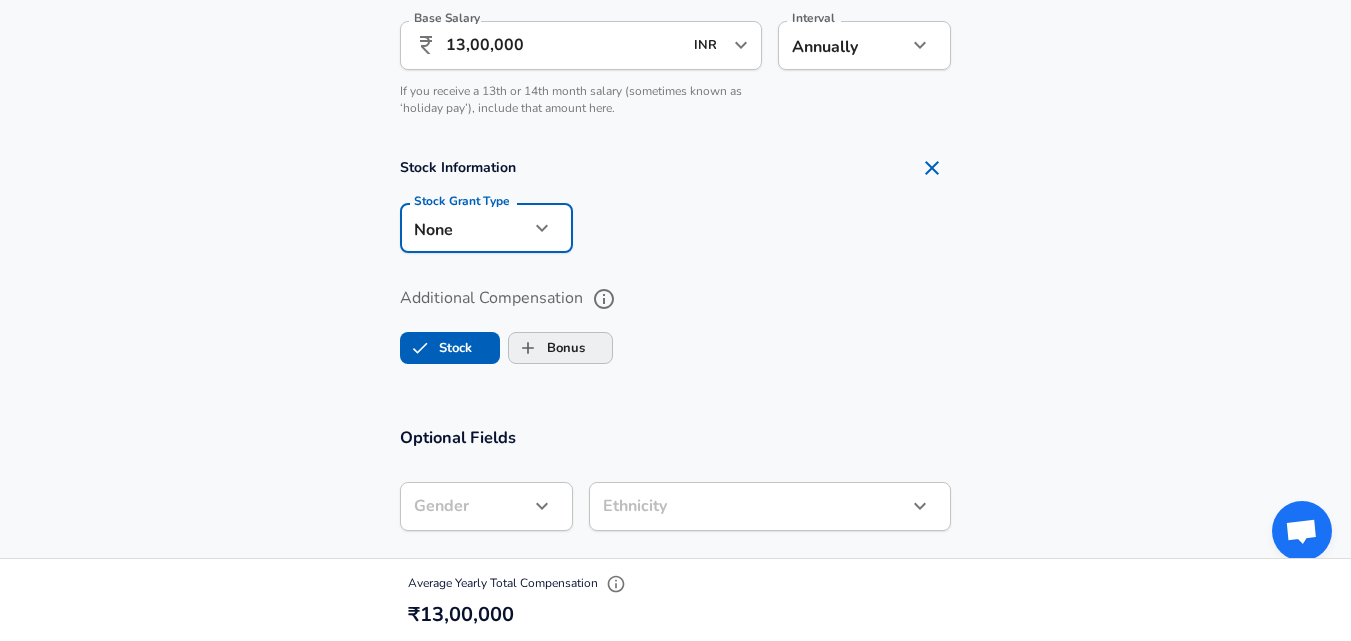 click on "Bonus" at bounding box center (547, 348) 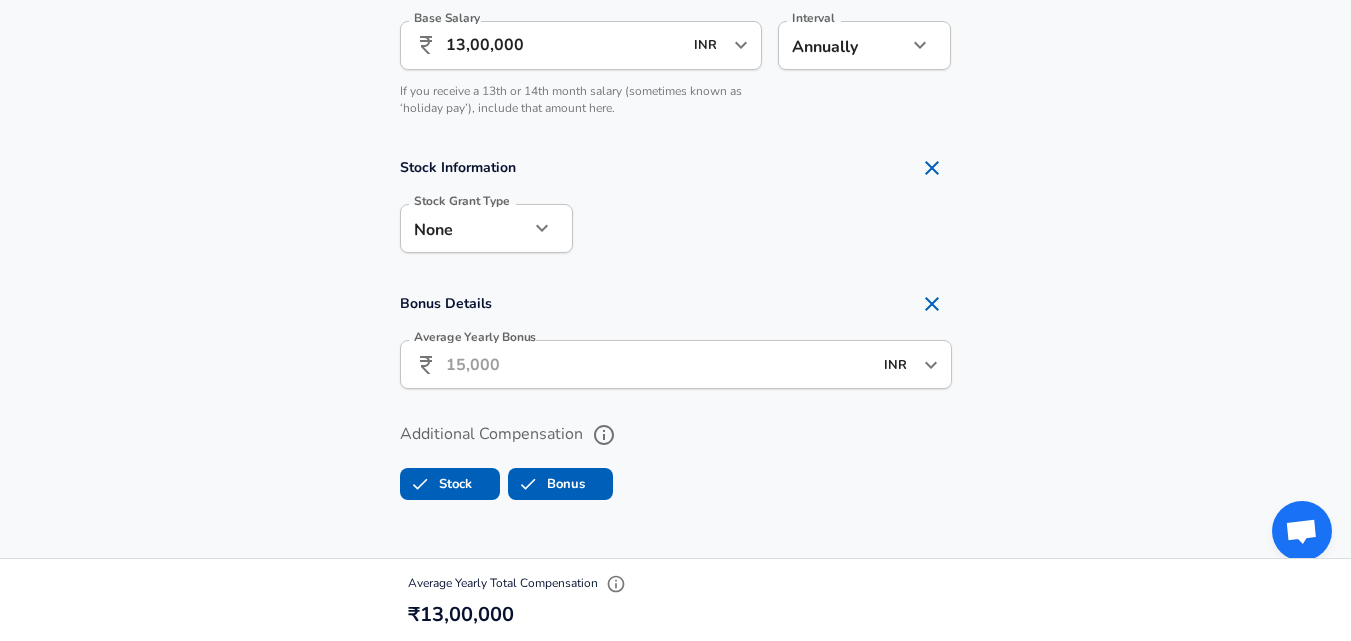 click on "Average Yearly Bonus" at bounding box center [659, 364] 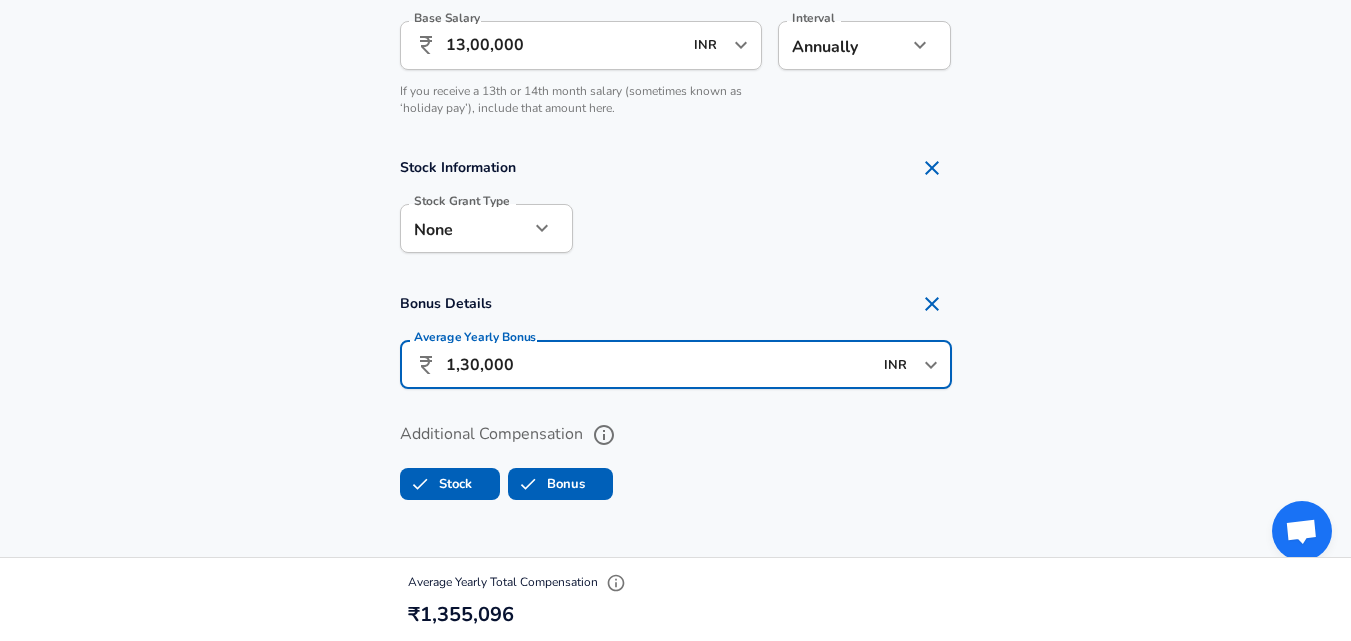 type on "1,30,000" 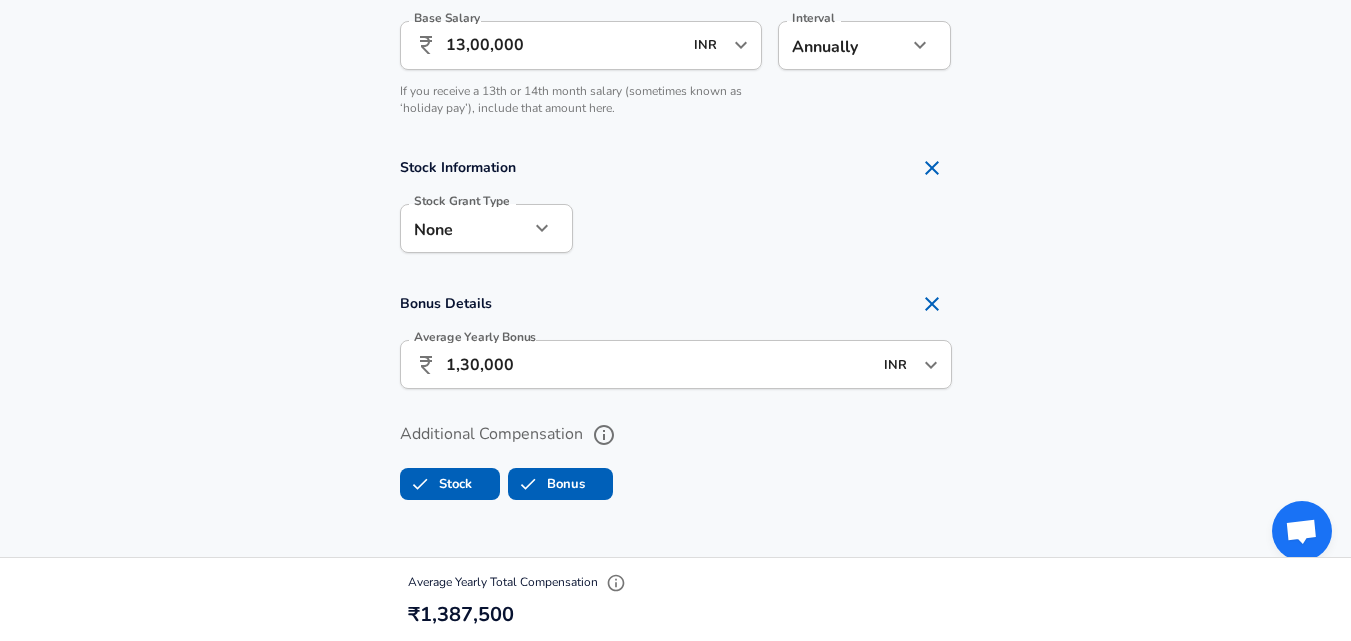click on "Compensation Details Employment Type [DEMOGRAPHIC_DATA] full_time Employment Type Base Salary ​ 13,00,000 INR ​ Base Salary Interval Annually yearly Interval If you receive a 13th or 14th month salary (sometimes known as ‘holiday pay’), include that amount here.  Stock Information  Stock Grant Type None none Stock Grant Type Bonus Details  Average Yearly Bonus ​ 1,30,000 INR ​ Average Yearly Bonus Additional Compensation   Stock Bonus" at bounding box center [675, 203] 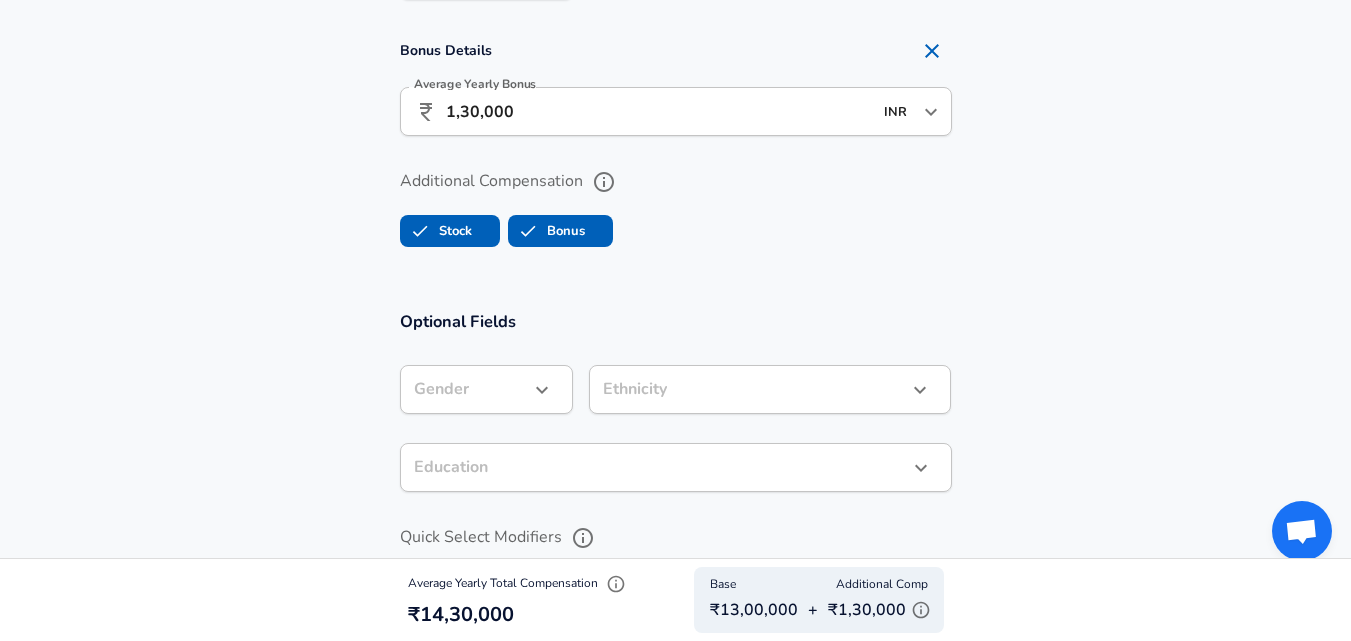 scroll, scrollTop: 1680, scrollLeft: 0, axis: vertical 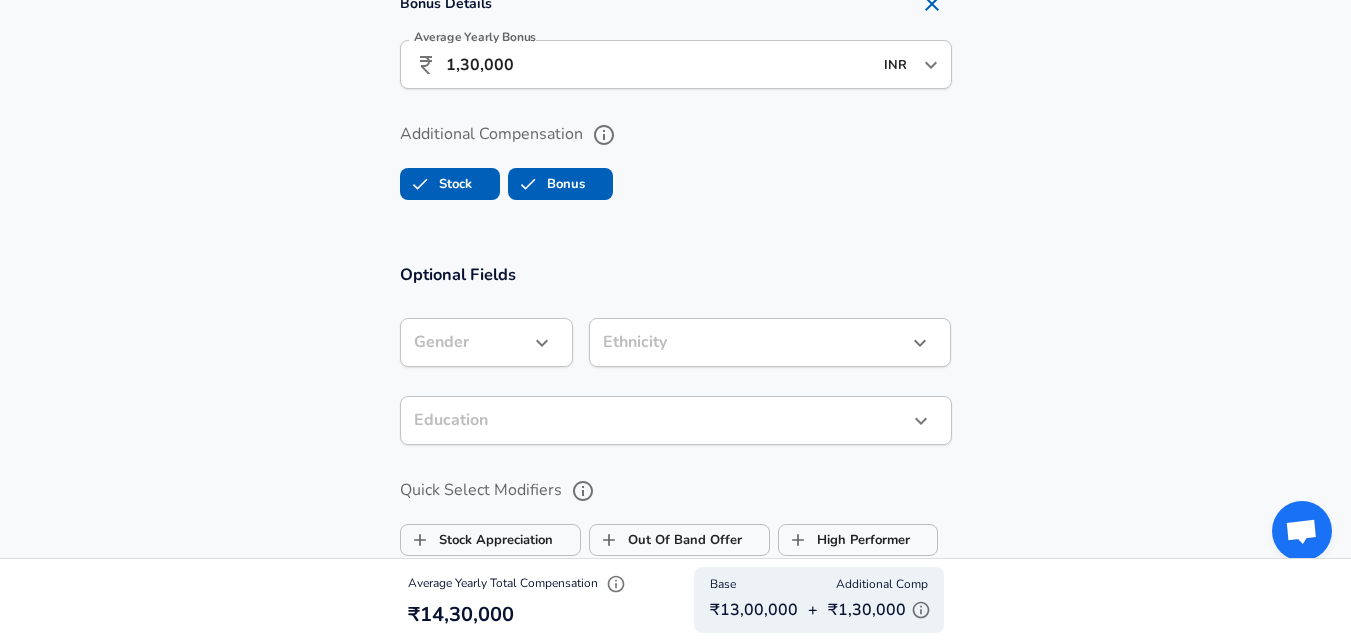 click on "Restart Add Your Salary Upload your offer letter   to verify your submission Enhance Privacy and Anonymity Yes Automatically hides specific fields until there are enough submissions to safely display the full details.   More Details Based on your submission and the data points that we have already collected, we will automatically hide and anonymize specific fields if there aren't enough data points to remain sufficiently anonymous. Company & Title Information   Enter the company you received your offer from Company Priceline Company   Select the title that closest resembles your official title. This should be similar to the title that was present on your offer letter. Title Associate Software Engineer Title   Select a job family that best fits your role. If you can't find one, select 'Other' to enter a custom job family Job Family Software Engineer Job Family   Select a Specialization that best fits your role. If you can't find one, select 'Other' to enter a custom specialization Select Specialization   Level" at bounding box center [675, -1360] 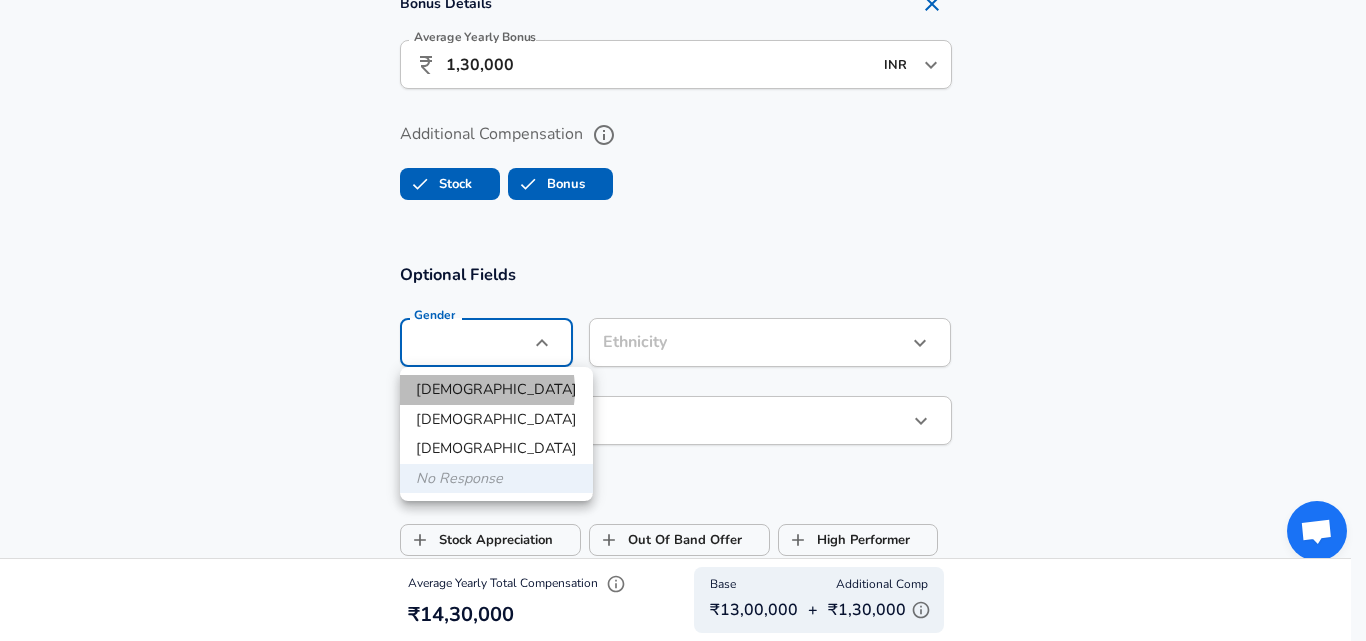 click on "[DEMOGRAPHIC_DATA]" at bounding box center [496, 390] 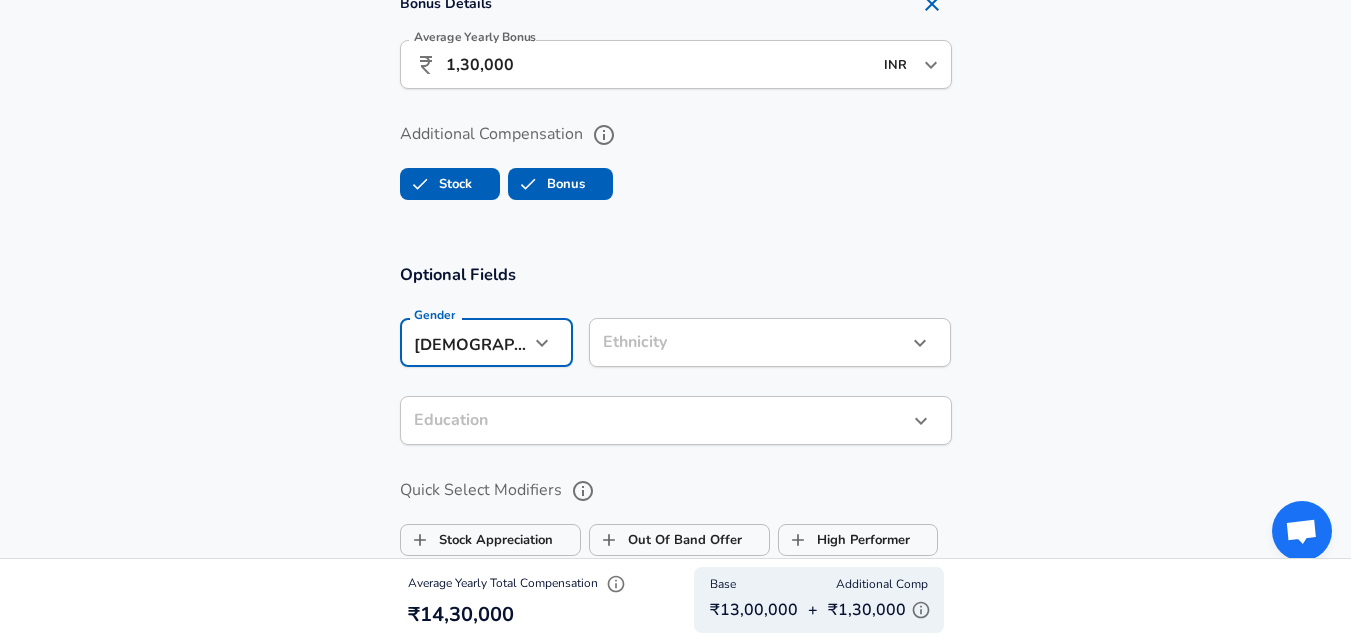 click on "Restart Add Your Salary Upload your offer letter   to verify your submission Enhance Privacy and Anonymity Yes Automatically hides specific fields until there are enough submissions to safely display the full details.   More Details Based on your submission and the data points that we have already collected, we will automatically hide and anonymize specific fields if there aren't enough data points to remain sufficiently anonymous. Company & Title Information   Enter the company you received your offer from Company Priceline Company   Select the title that closest resembles your official title. This should be similar to the title that was present on your offer letter. Title Associate Software Engineer Title   Select a job family that best fits your role. If you can't find one, select 'Other' to enter a custom job family Job Family Software Engineer Job Family   Select a Specialization that best fits your role. If you can't find one, select 'Other' to enter a custom specialization Select Specialization   Level" at bounding box center [675, -1360] 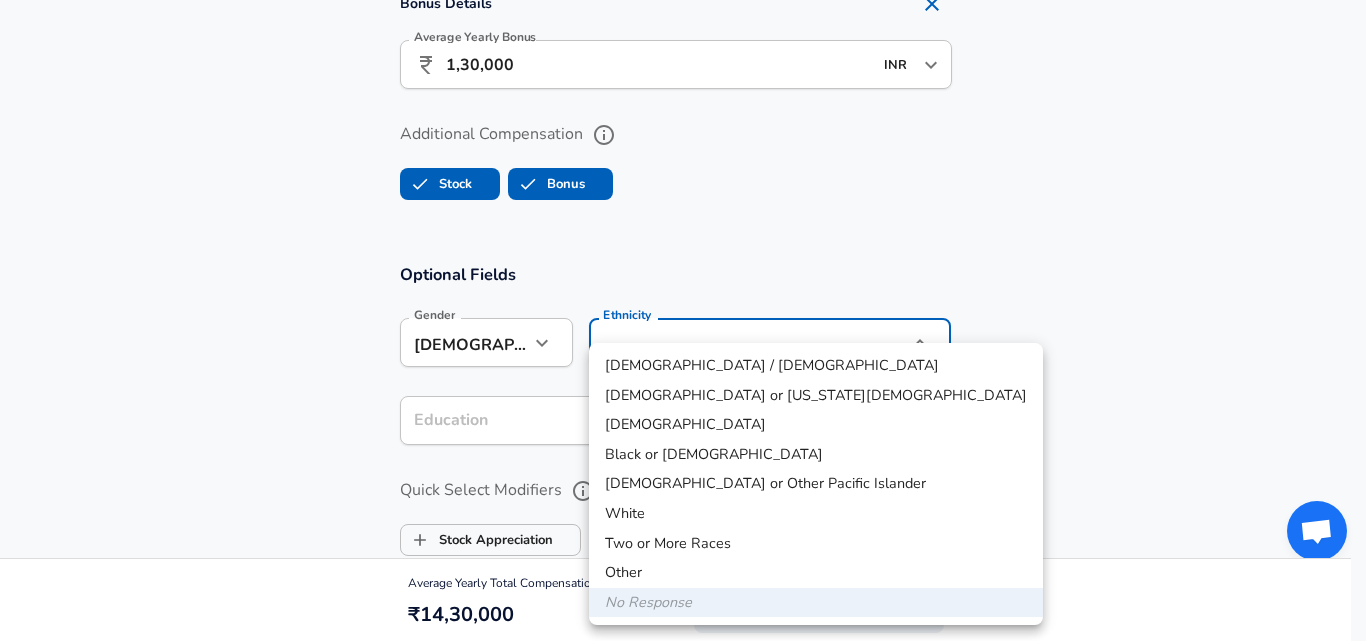 click on "[DEMOGRAPHIC_DATA]" at bounding box center (816, 425) 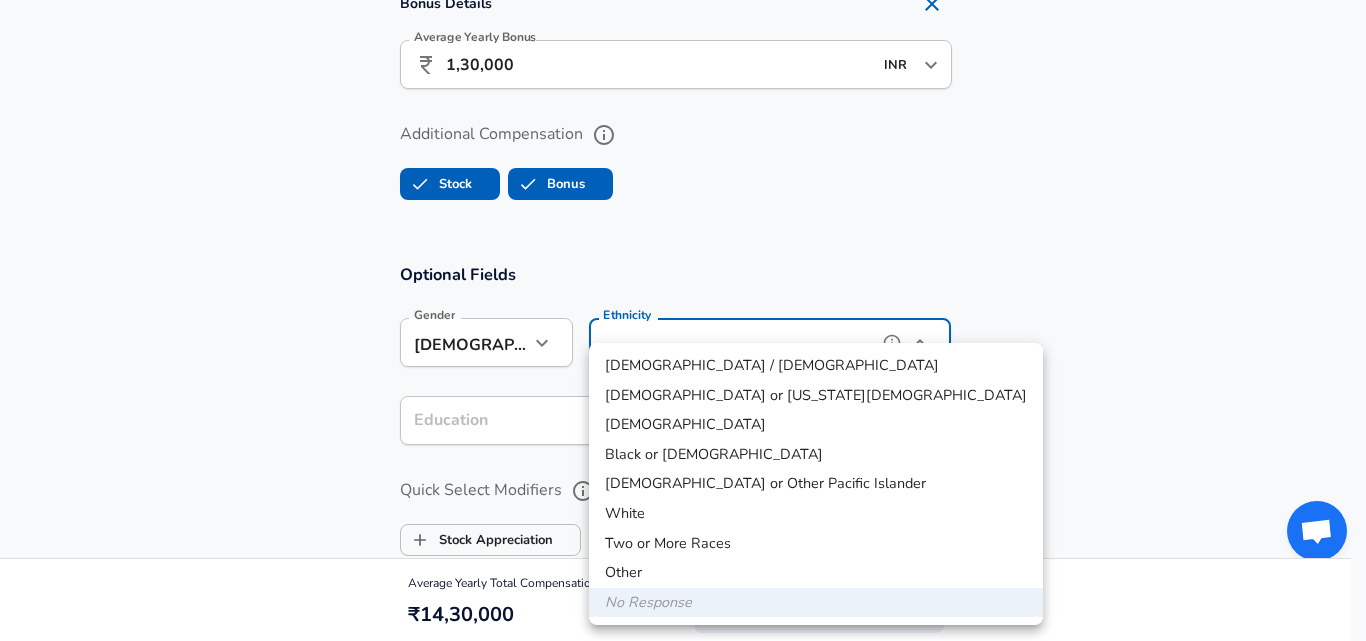 type on "[DEMOGRAPHIC_DATA]" 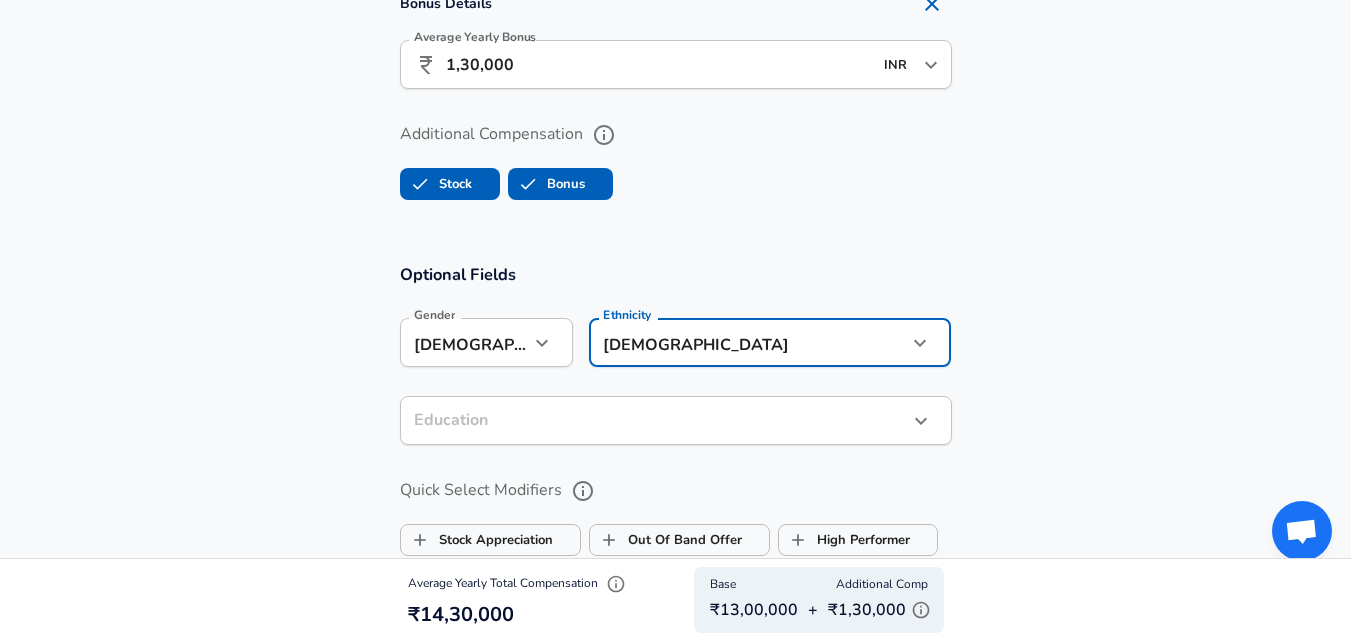 click on "Restart Add Your Salary Upload your offer letter   to verify your submission Enhance Privacy and Anonymity Yes Automatically hides specific fields until there are enough submissions to safely display the full details.   More Details Based on your submission and the data points that we have already collected, we will automatically hide and anonymize specific fields if there aren't enough data points to remain sufficiently anonymous. Company & Title Information   Enter the company you received your offer from Company Priceline Company   Select the title that closest resembles your official title. This should be similar to the title that was present on your offer letter. Title Associate Software Engineer Title   Select a job family that best fits your role. If you can't find one, select 'Other' to enter a custom job family Job Family Software Engineer Job Family   Select a Specialization that best fits your role. If you can't find one, select 'Other' to enter a custom specialization Select Specialization   Level" at bounding box center (675, -1360) 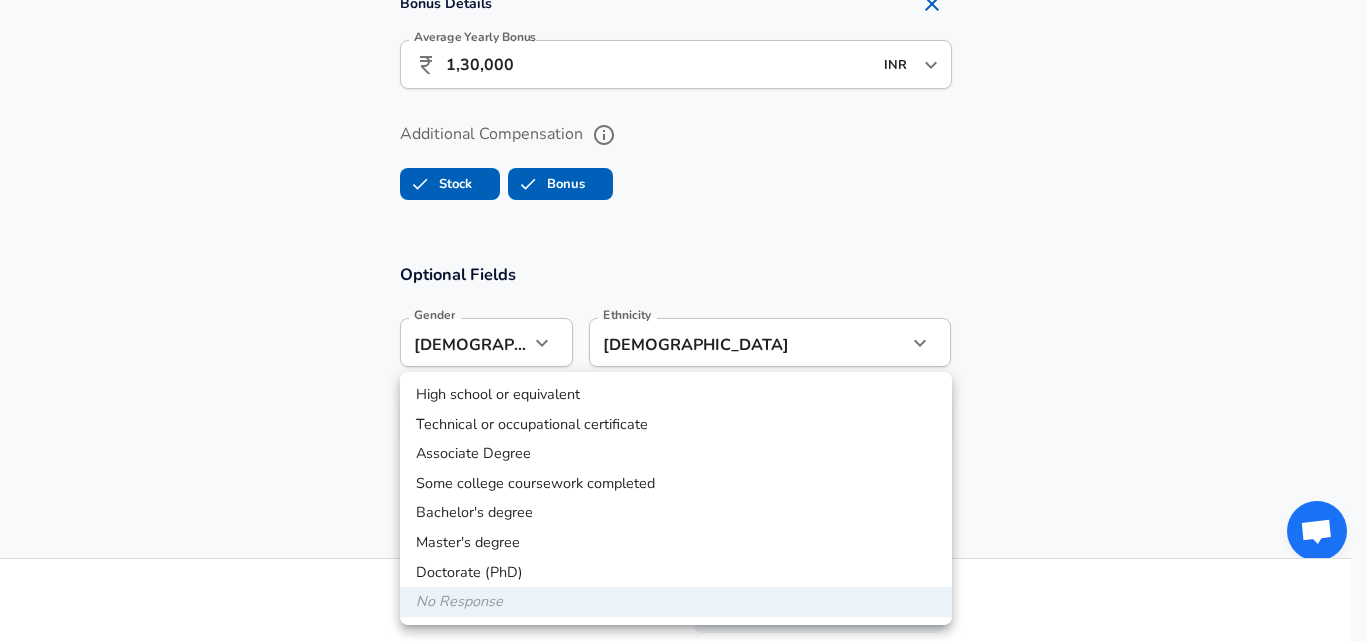 click on "Bachelor's degree" at bounding box center [676, 513] 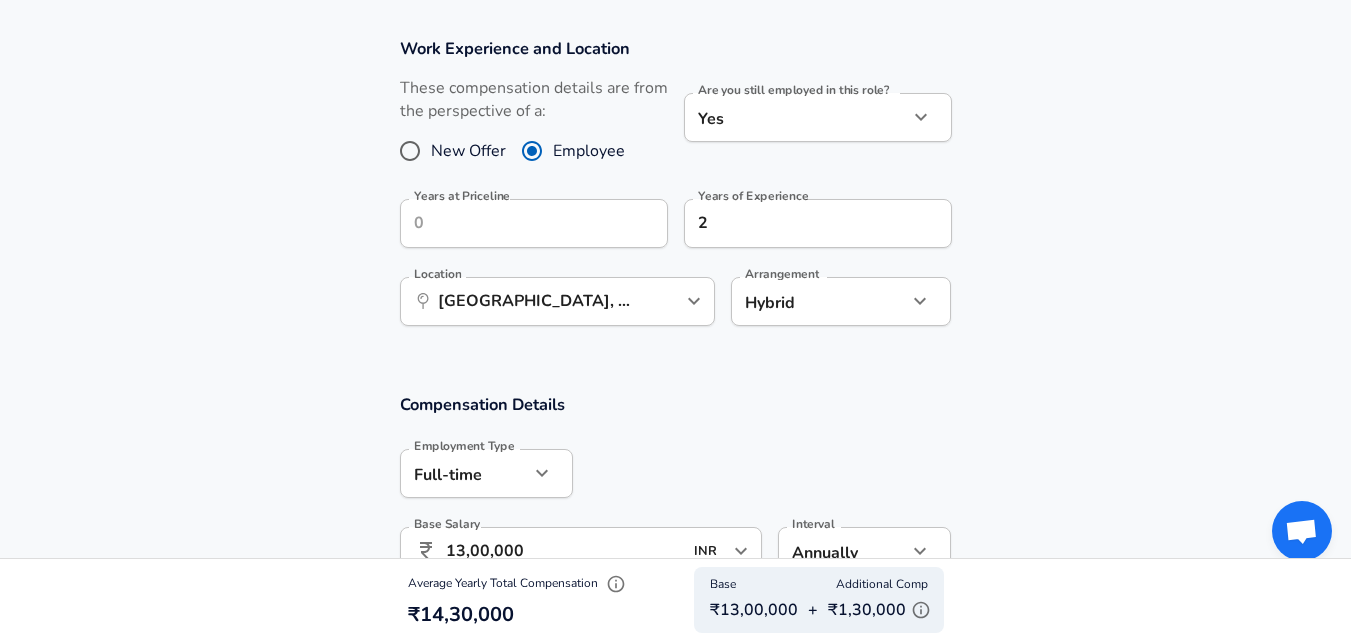 scroll, scrollTop: 980, scrollLeft: 0, axis: vertical 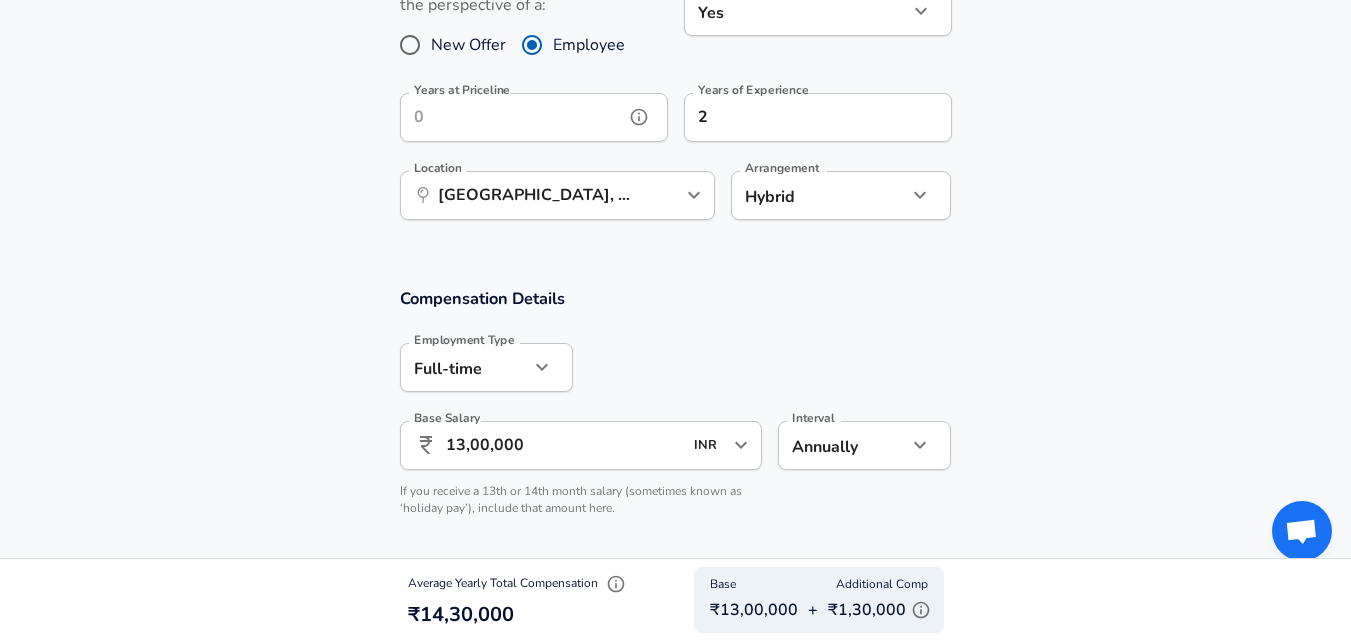 click on "Years at Priceline" at bounding box center (512, 117) 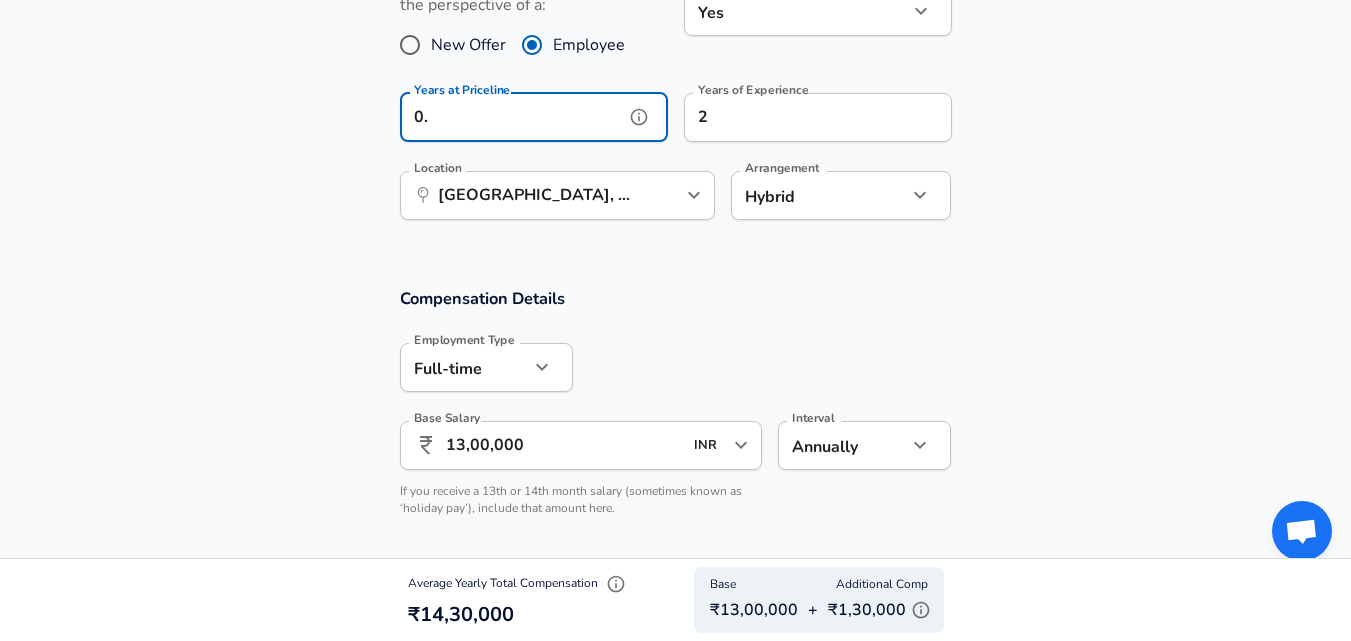 type on "0.1" 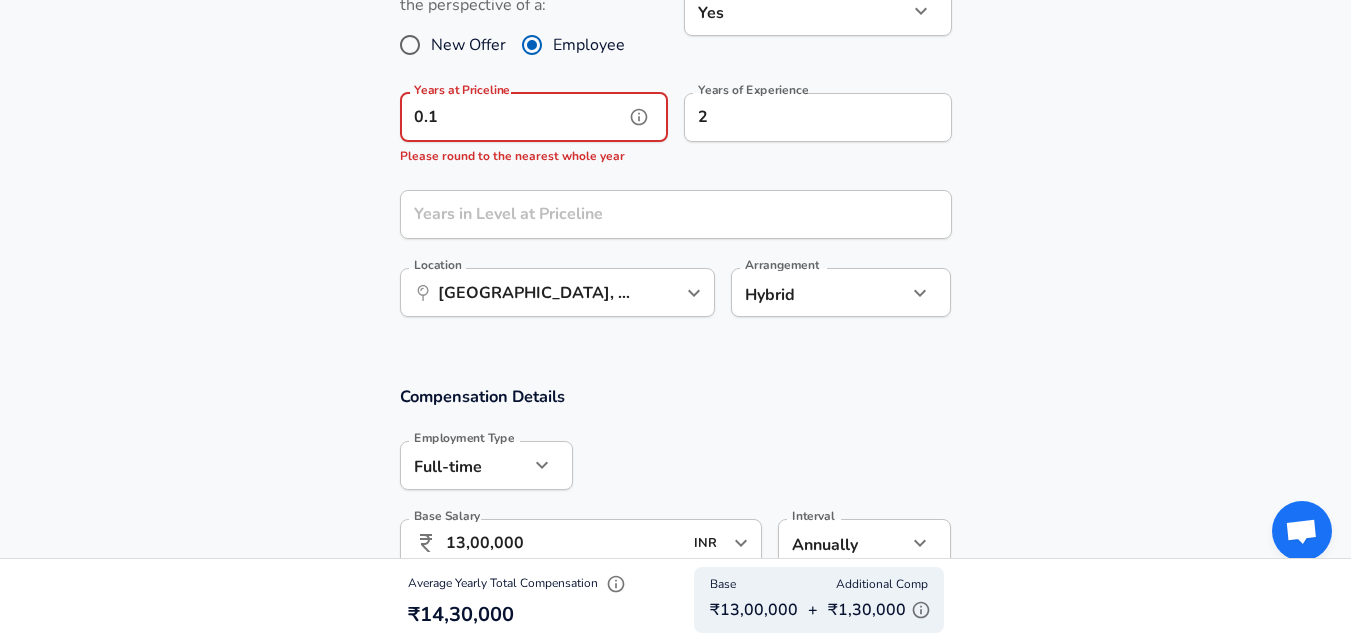drag, startPoint x: 538, startPoint y: 117, endPoint x: 387, endPoint y: 108, distance: 151.26797 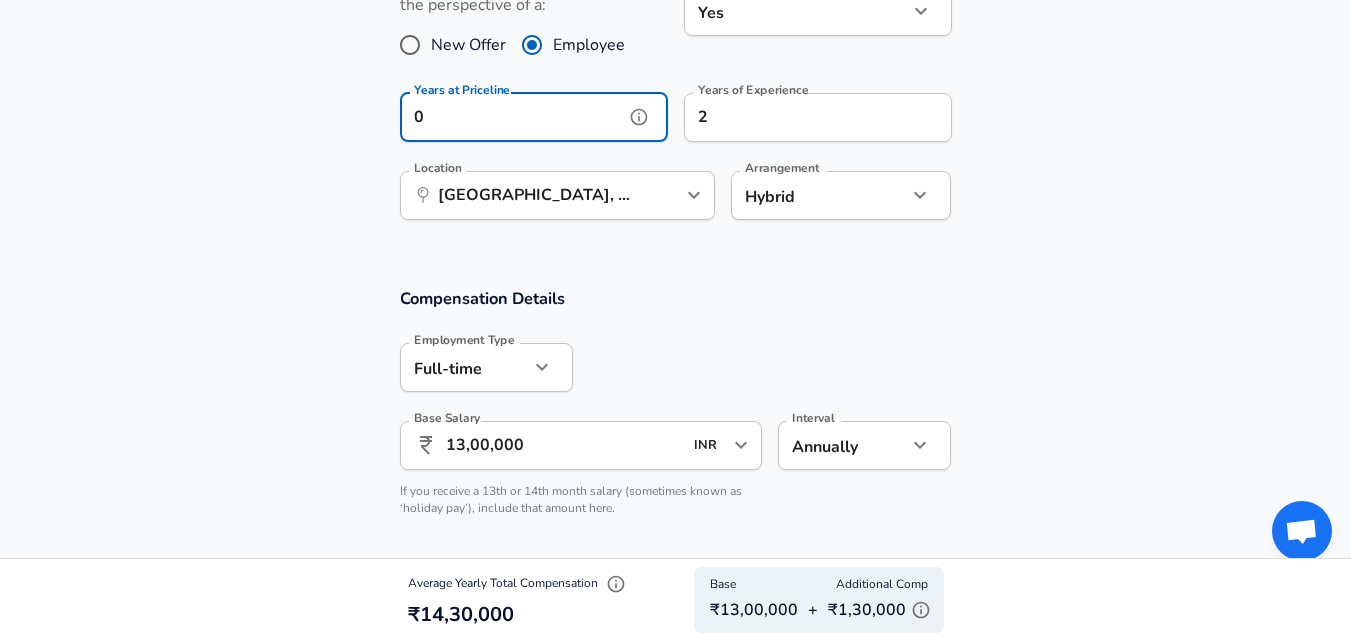 type on "0" 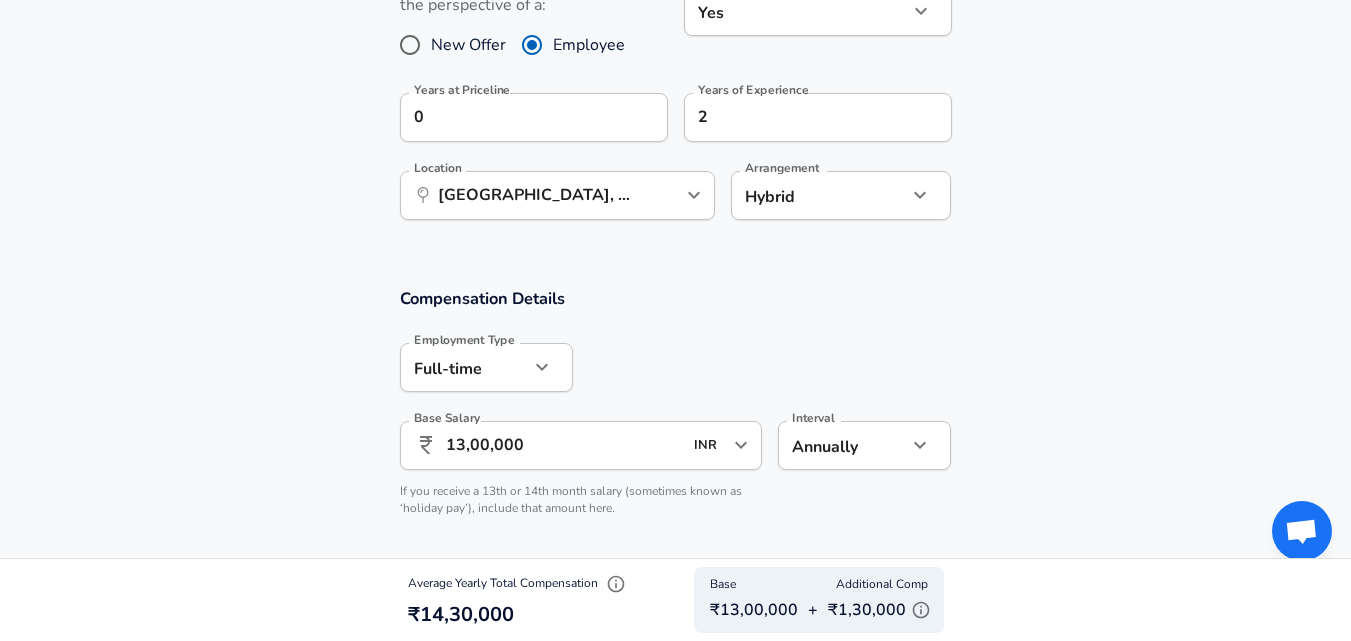click on "Compensation Details Employment Type [DEMOGRAPHIC_DATA] full_time Employment Type Base Salary ​ 13,00,000 INR ​ Base Salary Interval Annually yearly Interval If you receive a 13th or 14th month salary (sometimes known as ‘holiday pay’), include that amount here." at bounding box center [675, 408] 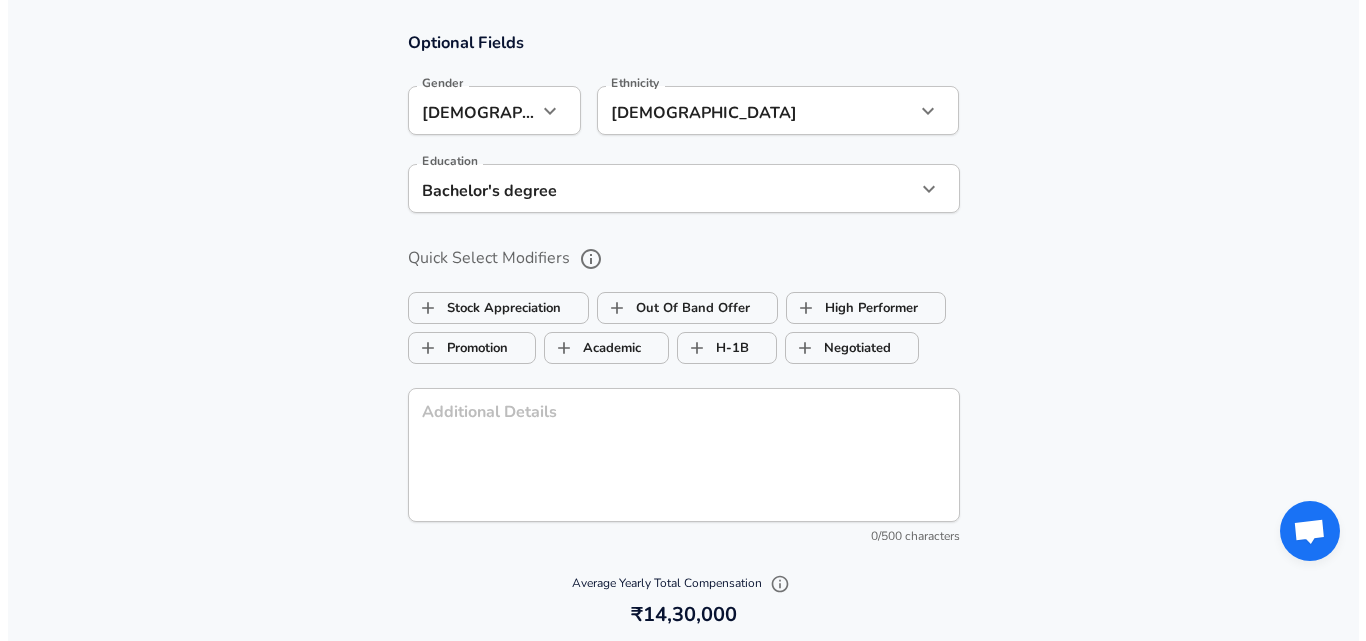 scroll, scrollTop: 2080, scrollLeft: 0, axis: vertical 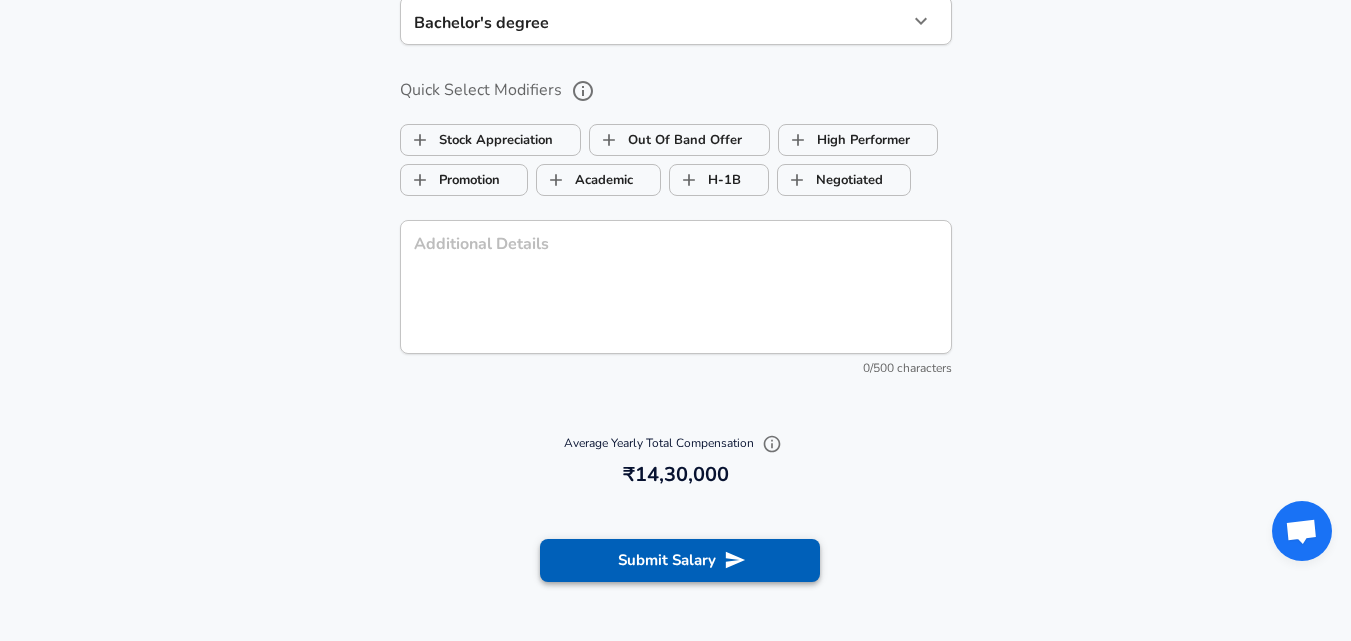 click on "Submit Salary" at bounding box center (680, 560) 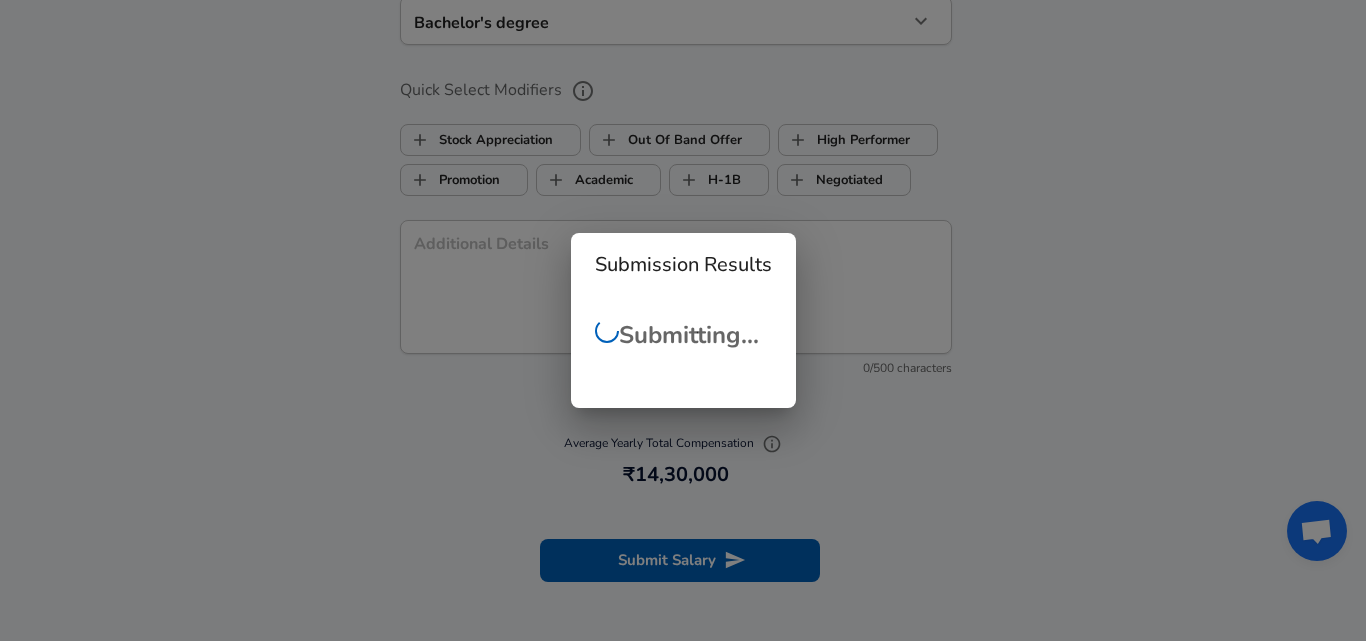 checkbox on "false" 